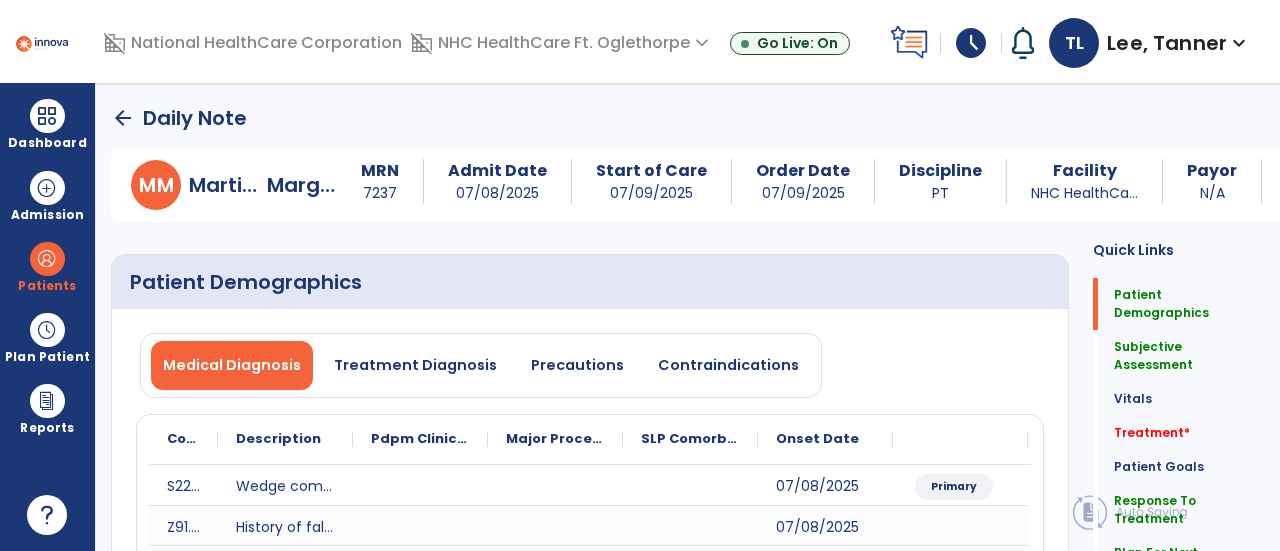 select on "*" 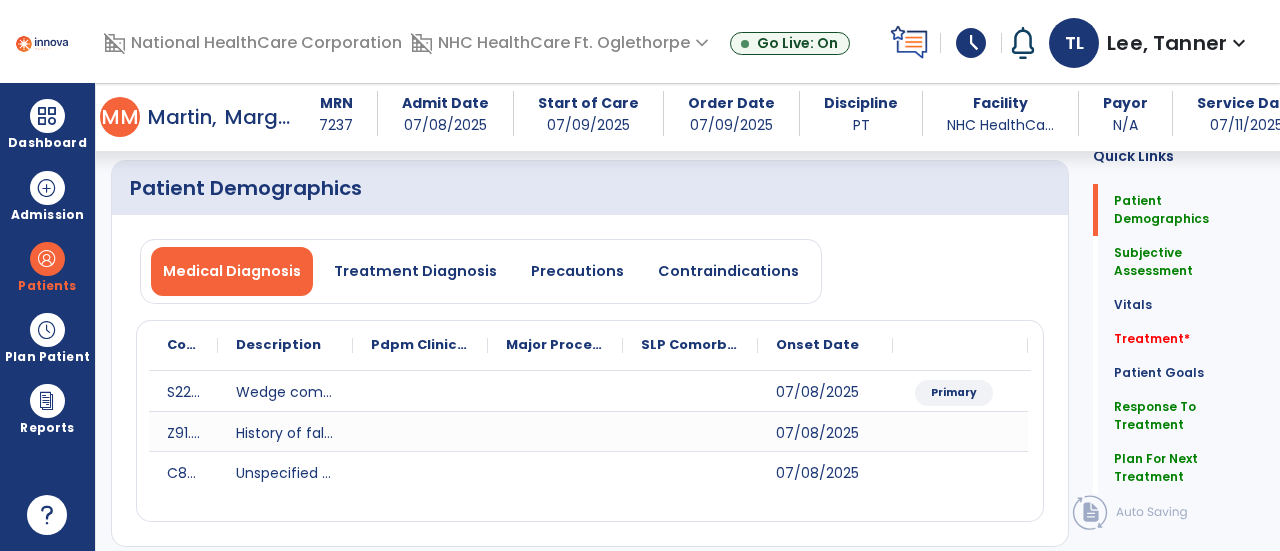 scroll, scrollTop: 0, scrollLeft: 0, axis: both 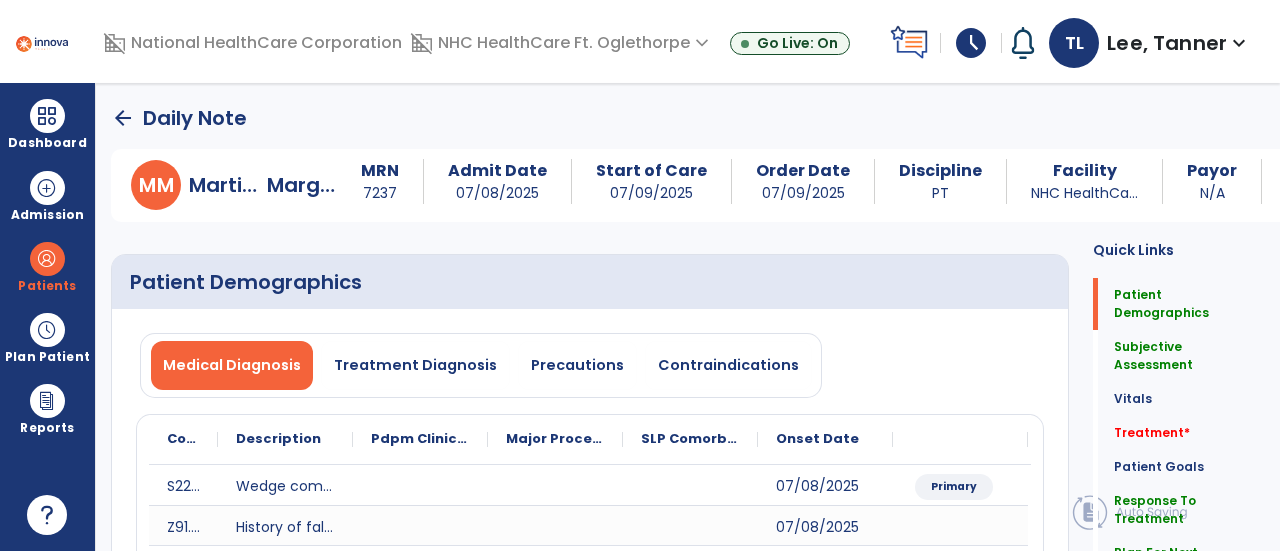 click on "arrow_back" 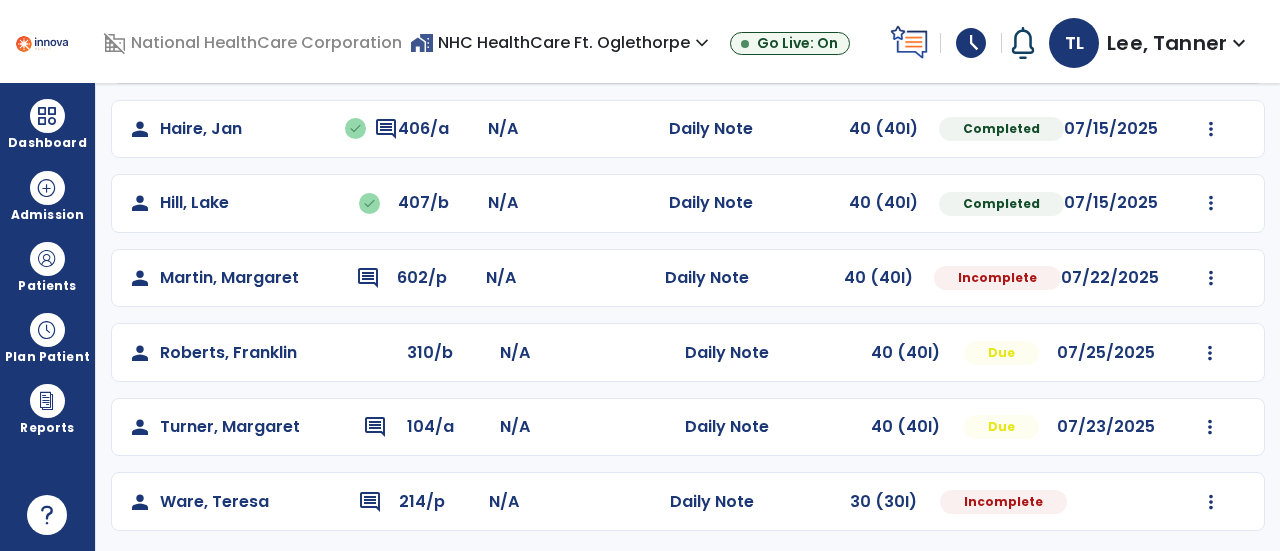 scroll, scrollTop: 554, scrollLeft: 0, axis: vertical 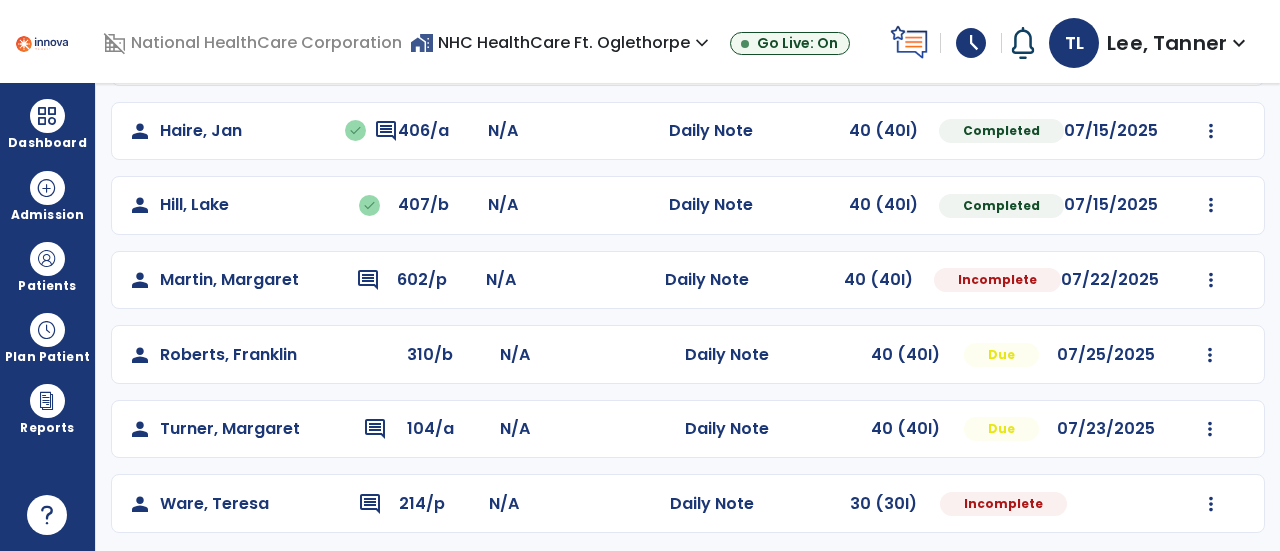 click on "person   Turner, Margaret  comment 104/a N/A  Daily Note   40 (40I)  Due 07/23/2025  Mark Visit As Complete   Reset Note   Open Document   G + C Mins" 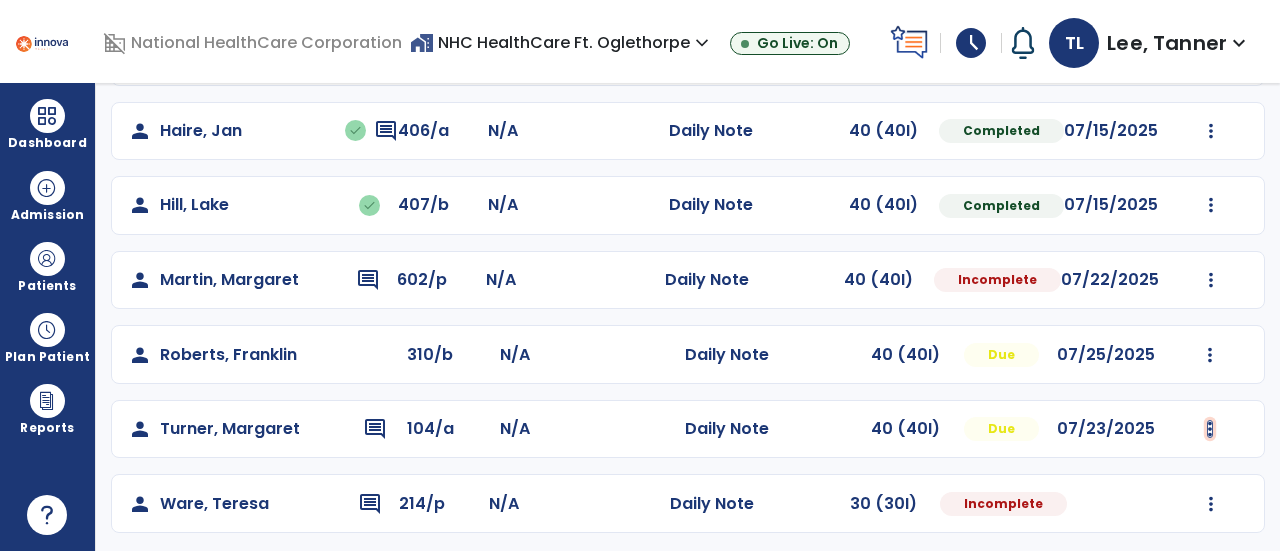 click at bounding box center (1211, -242) 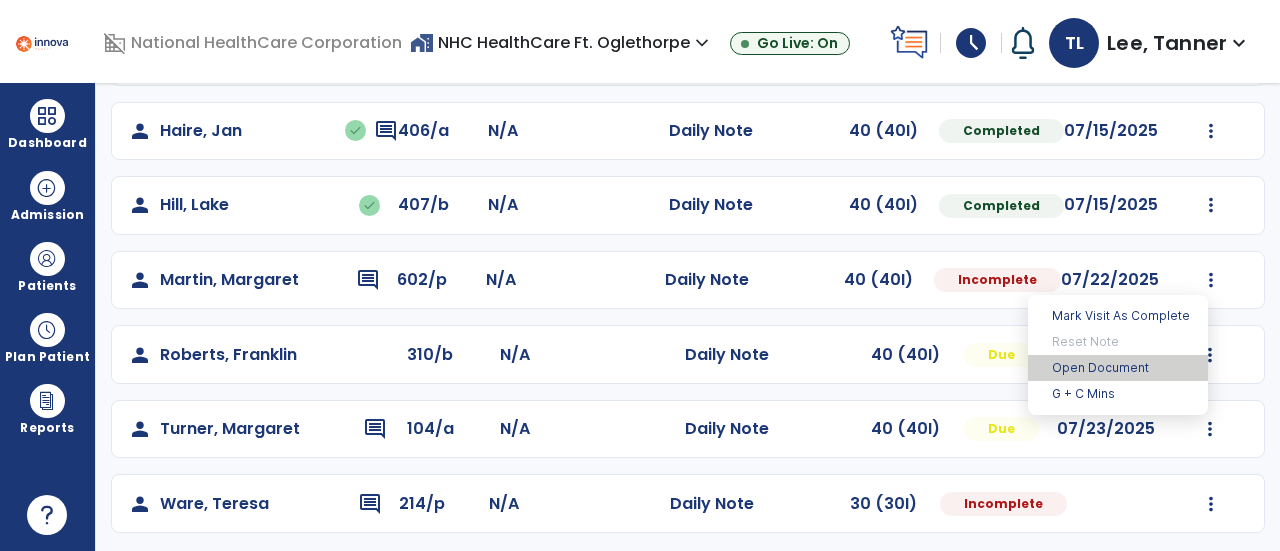 click on "Open Document" at bounding box center [1118, 368] 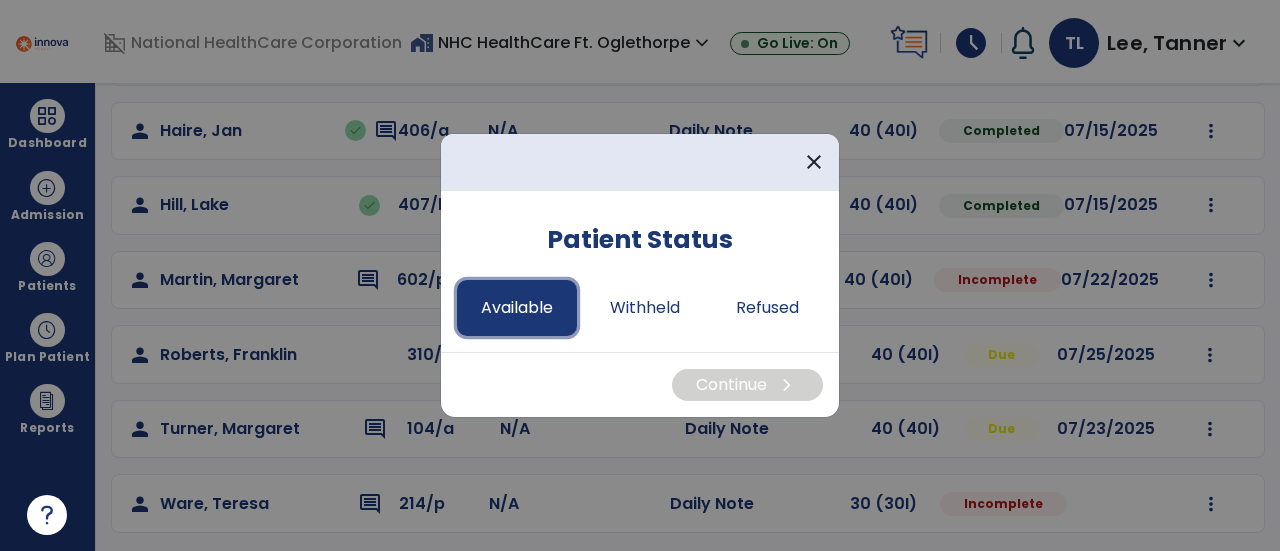 click on "Available" at bounding box center (517, 308) 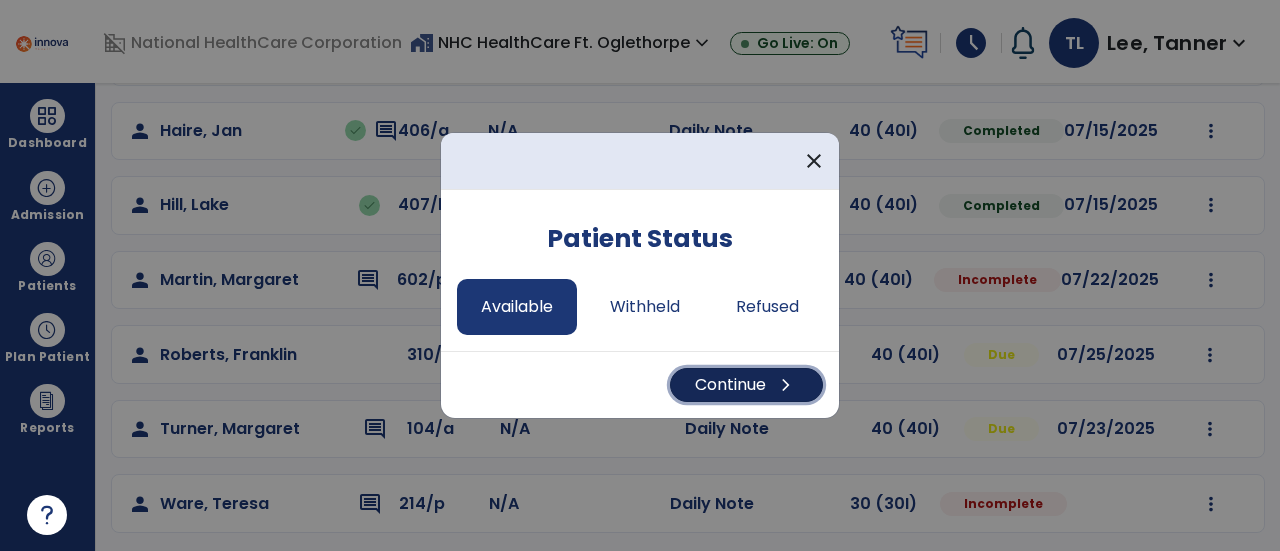 click on "Continue   chevron_right" at bounding box center (746, 385) 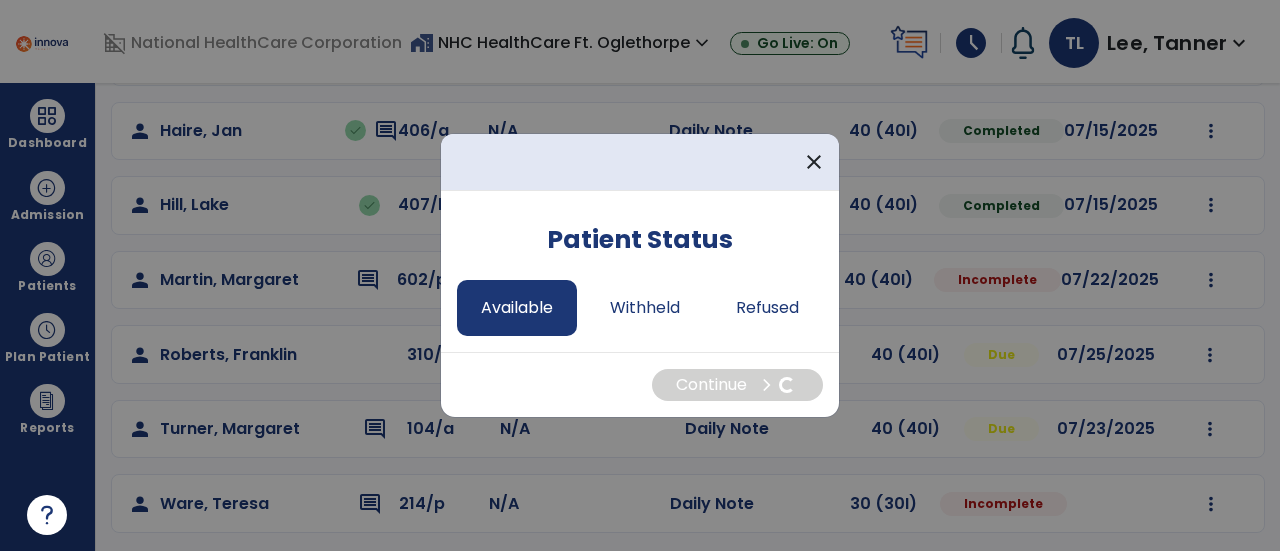 select on "*" 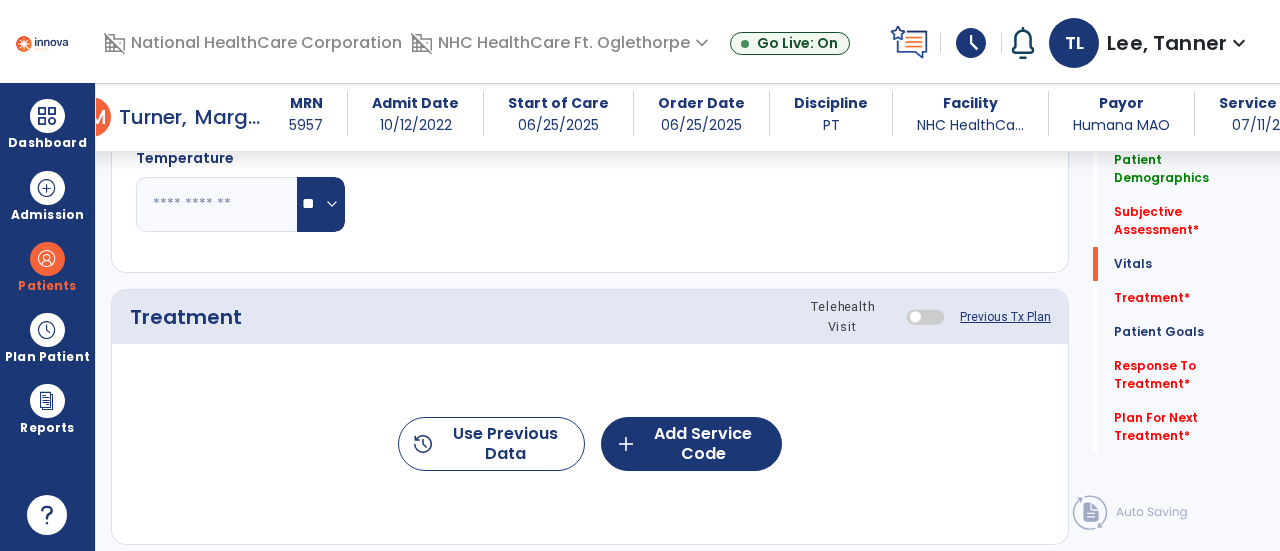 click on "Previous Tx Plan" 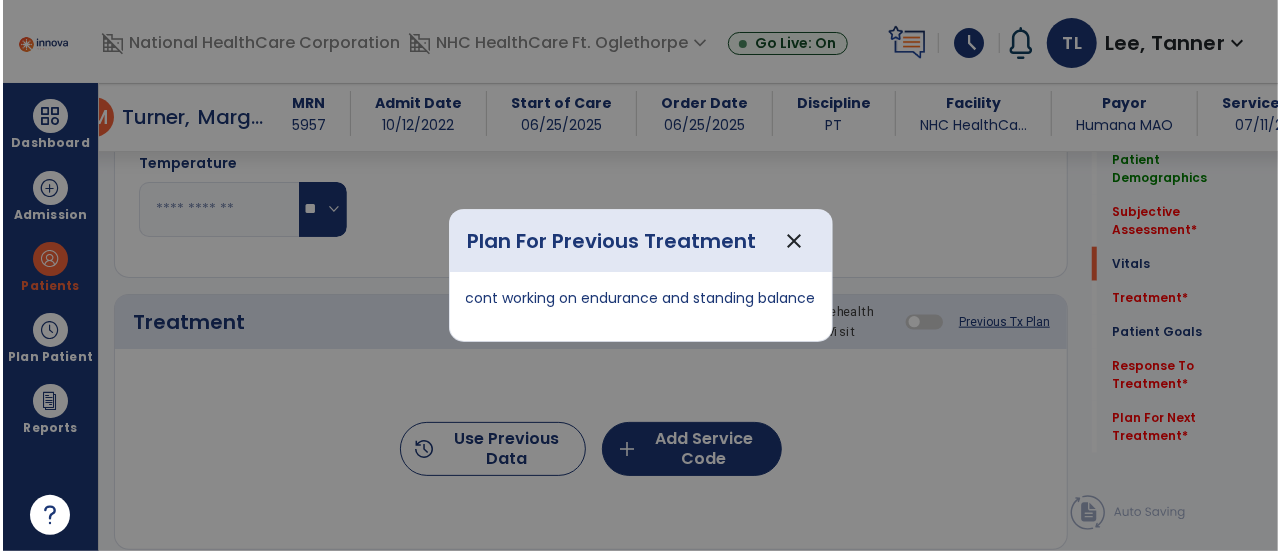 scroll, scrollTop: 1070, scrollLeft: 0, axis: vertical 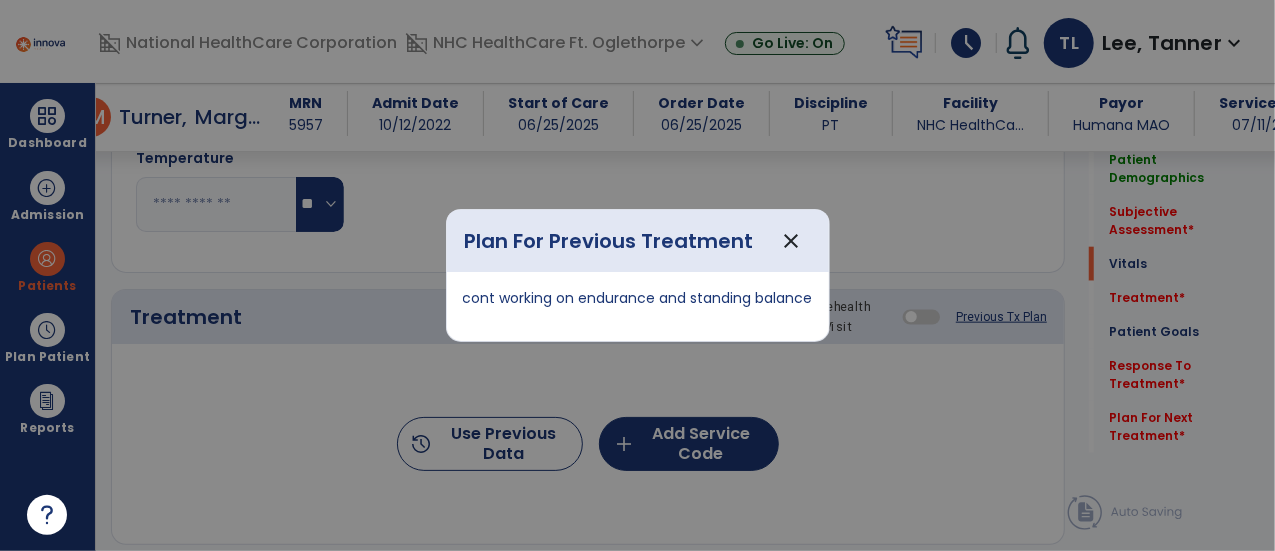 click on "close" at bounding box center [792, 241] 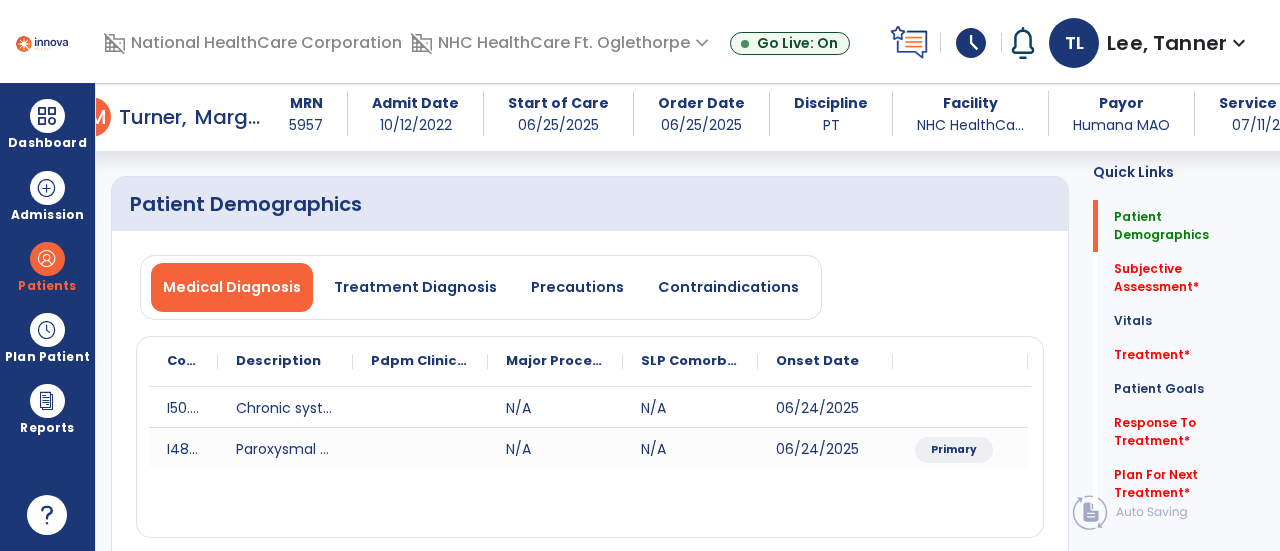 scroll, scrollTop: 0, scrollLeft: 0, axis: both 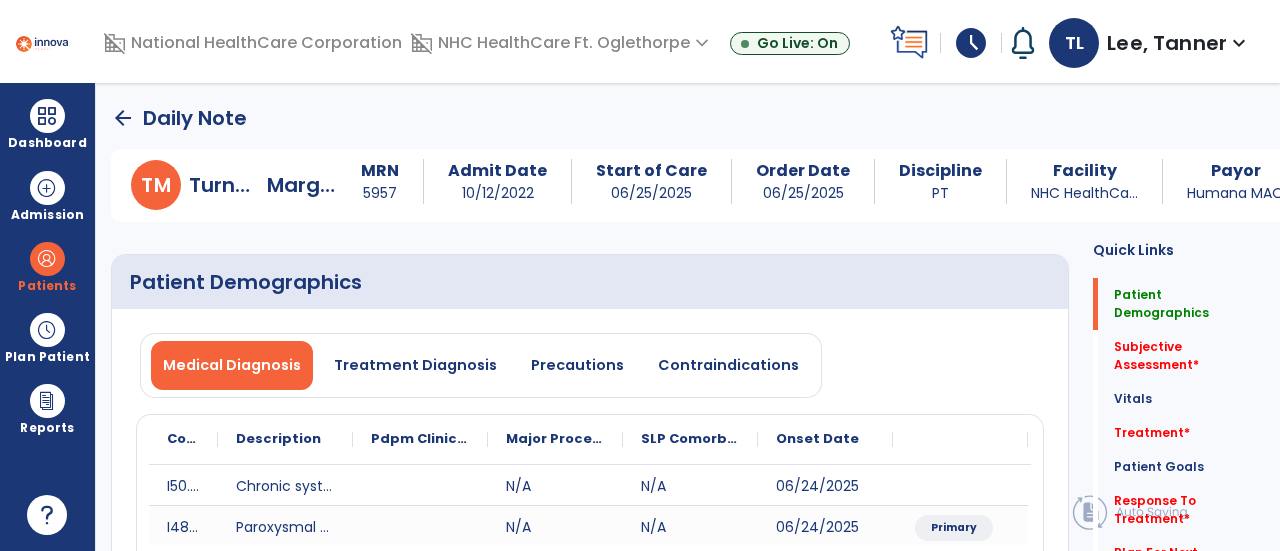 click on "arrow_back" 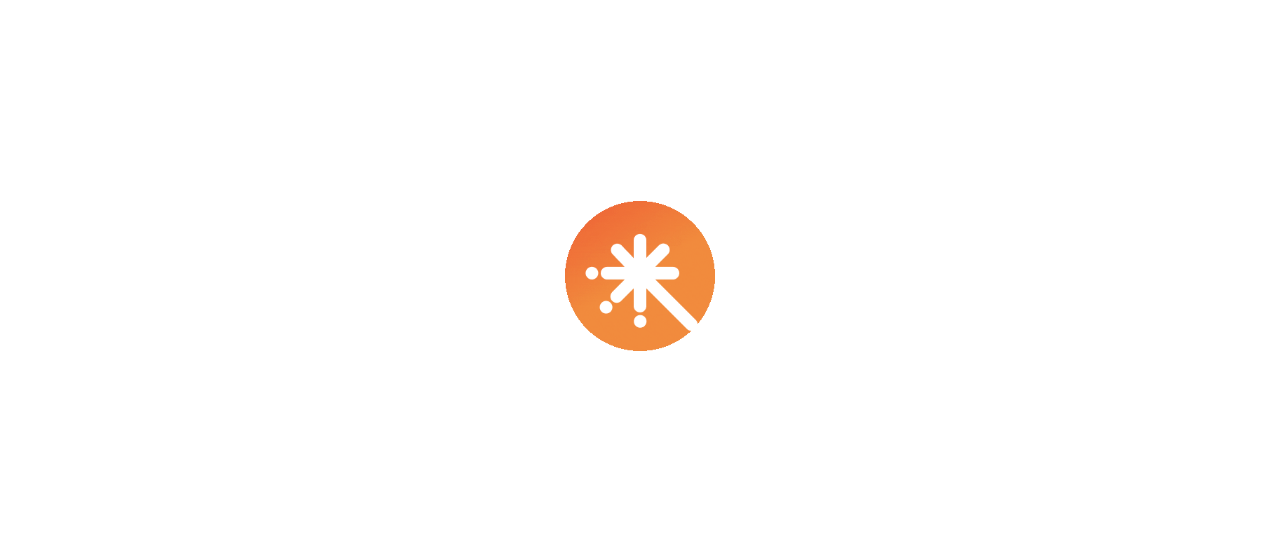 scroll, scrollTop: 0, scrollLeft: 0, axis: both 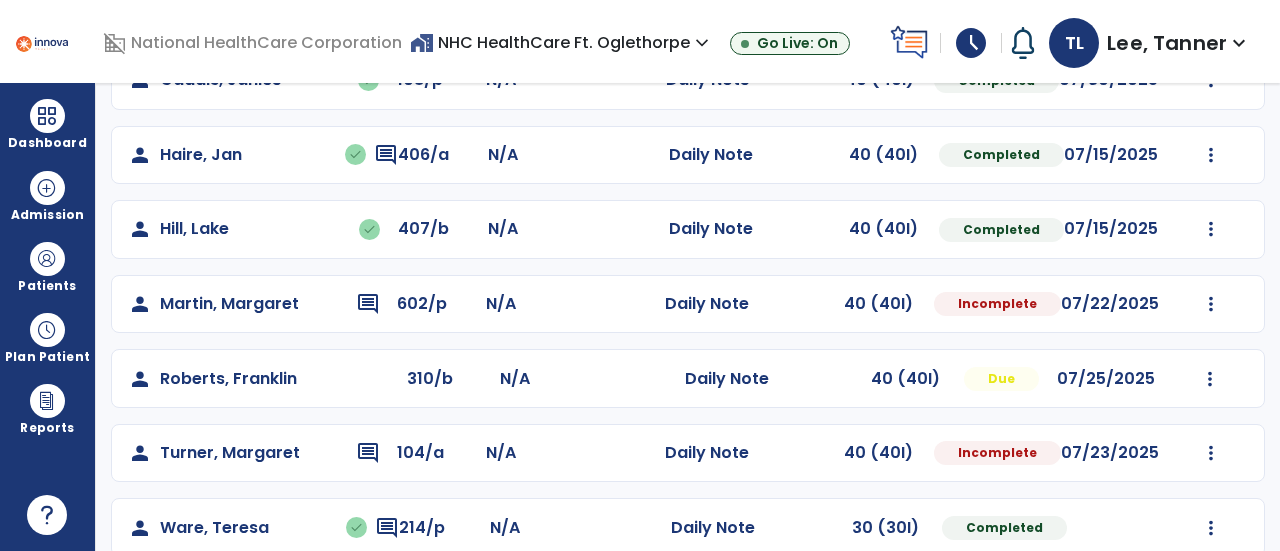 click on "Mark Visit As Complete   Reset Note   Open Document   G + C Mins" 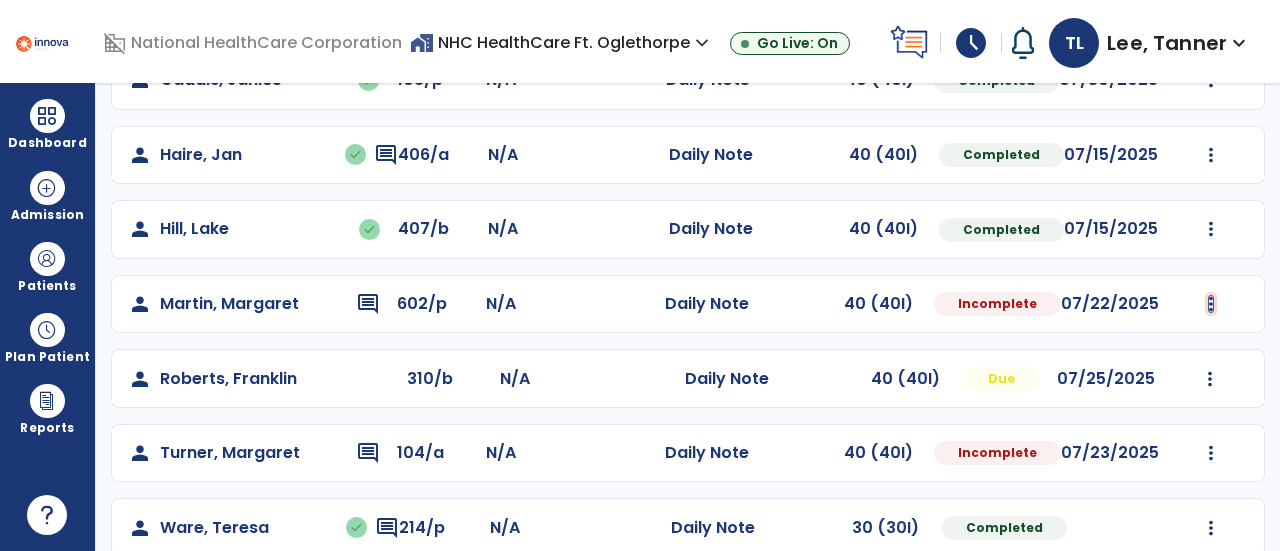 click at bounding box center (1211, -218) 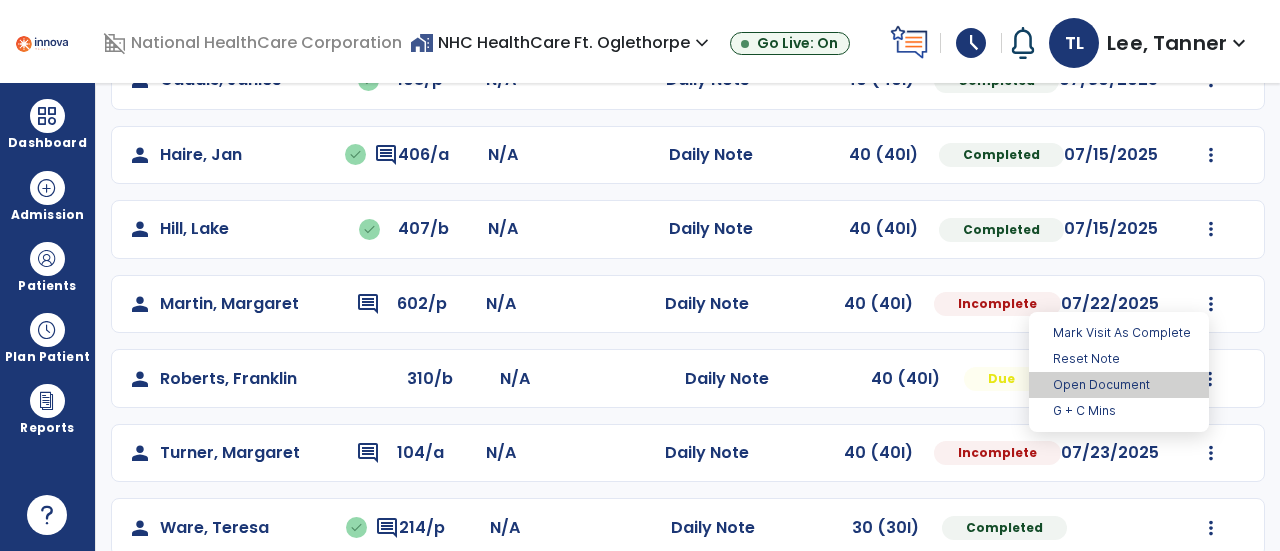 click on "Open Document" at bounding box center (1119, 385) 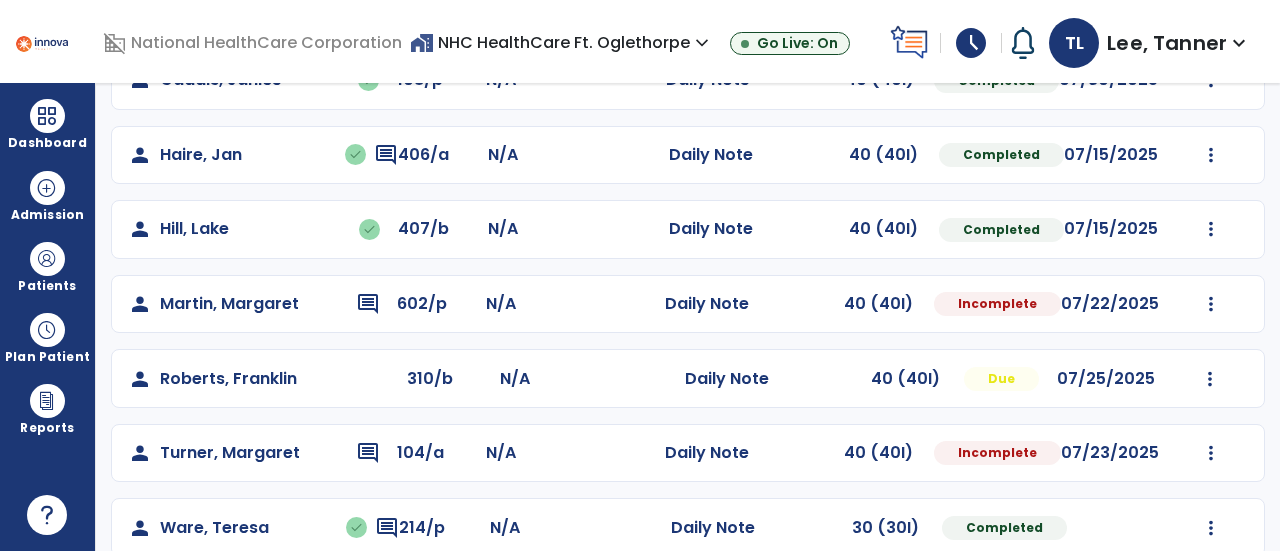 select on "*" 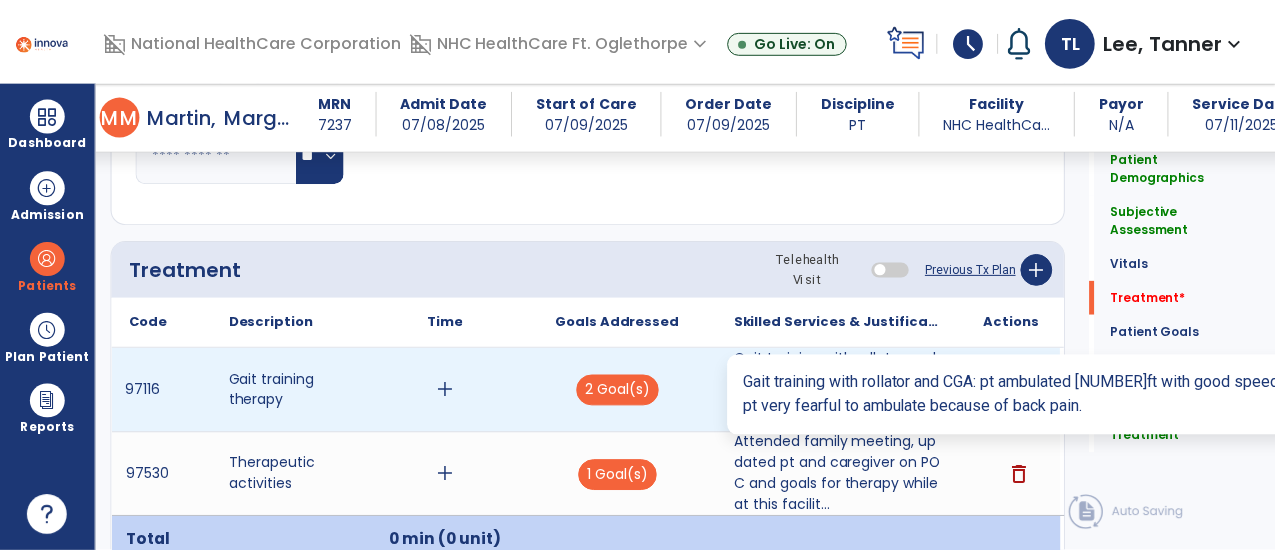 scroll, scrollTop: 1216, scrollLeft: 0, axis: vertical 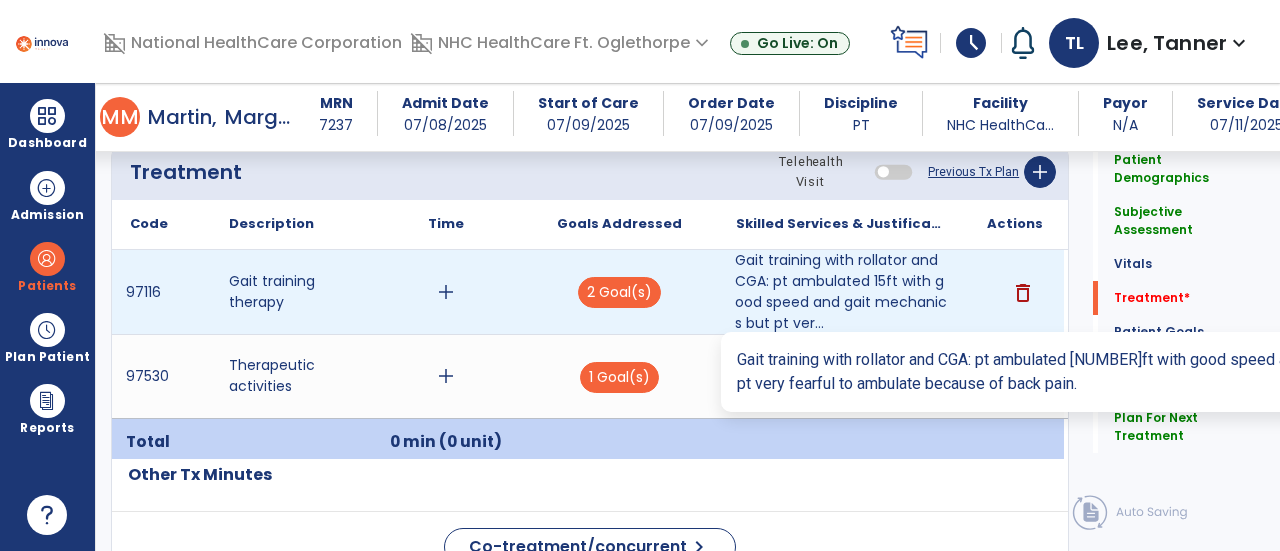 click on "Gait training with rollator and CGA: pt ambulated 15ft with good speed and gait mechanics but pt ver..." at bounding box center (841, 292) 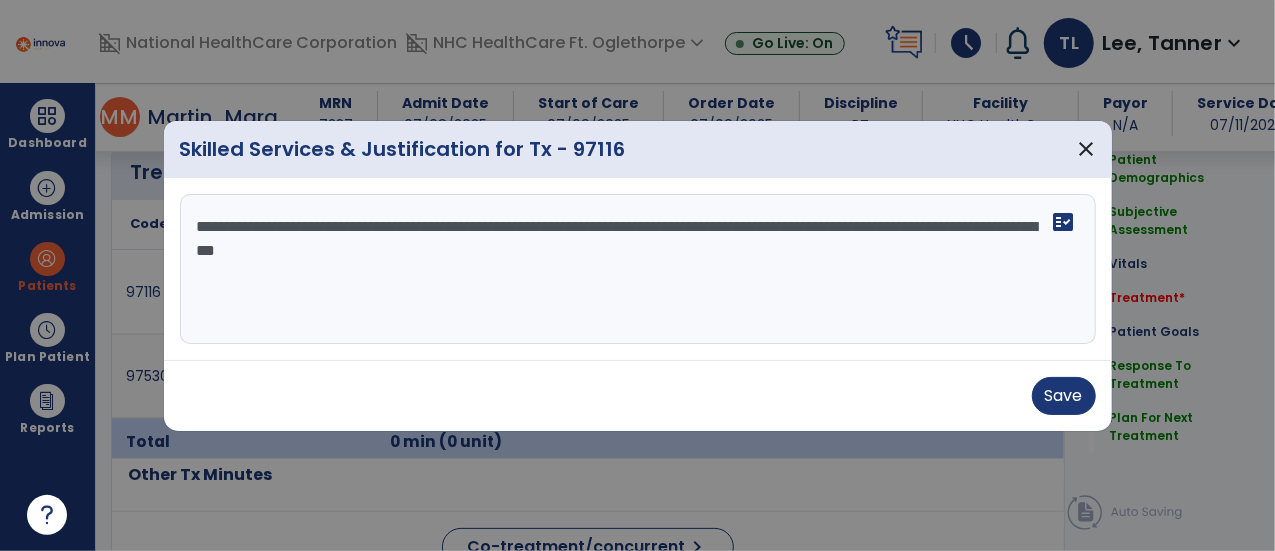 scroll, scrollTop: 1216, scrollLeft: 0, axis: vertical 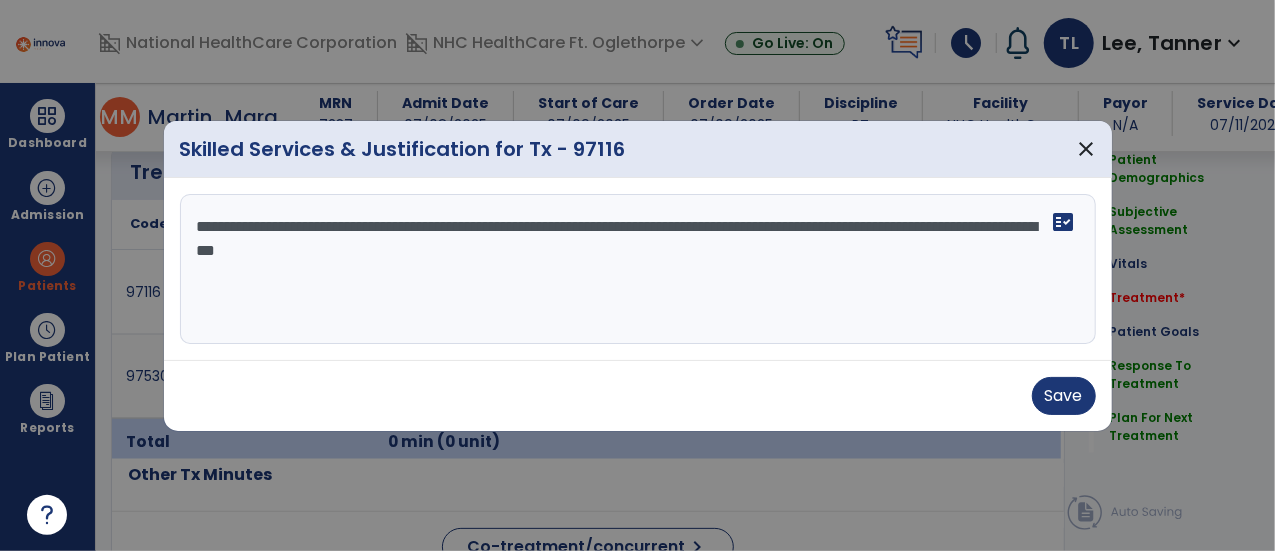 click on "**********" at bounding box center (638, 269) 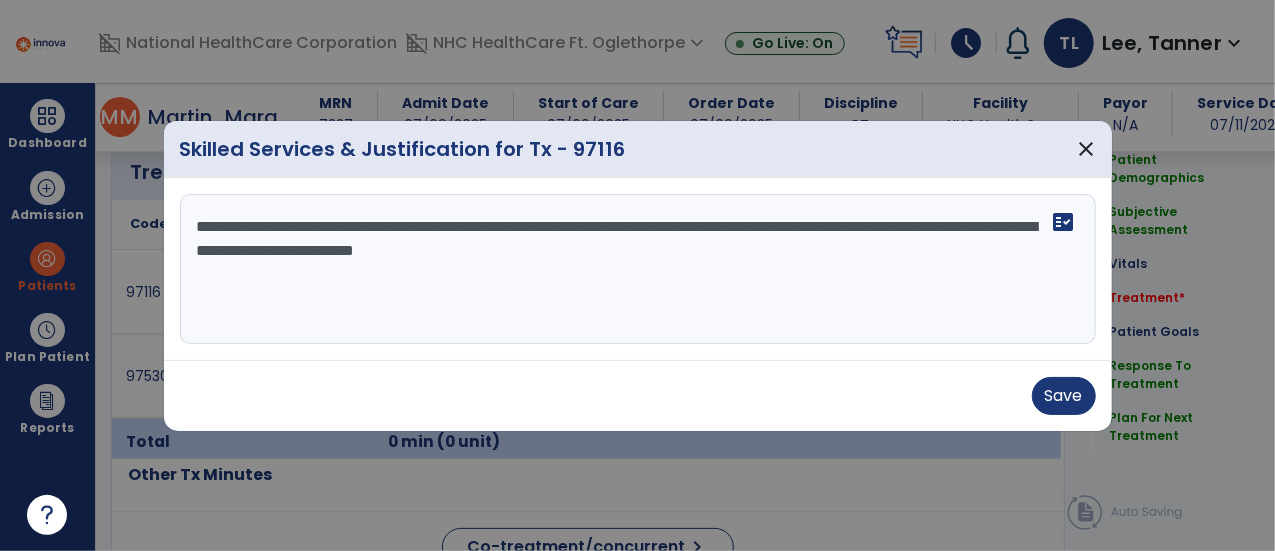 drag, startPoint x: 646, startPoint y: 255, endPoint x: 569, endPoint y: 255, distance: 77 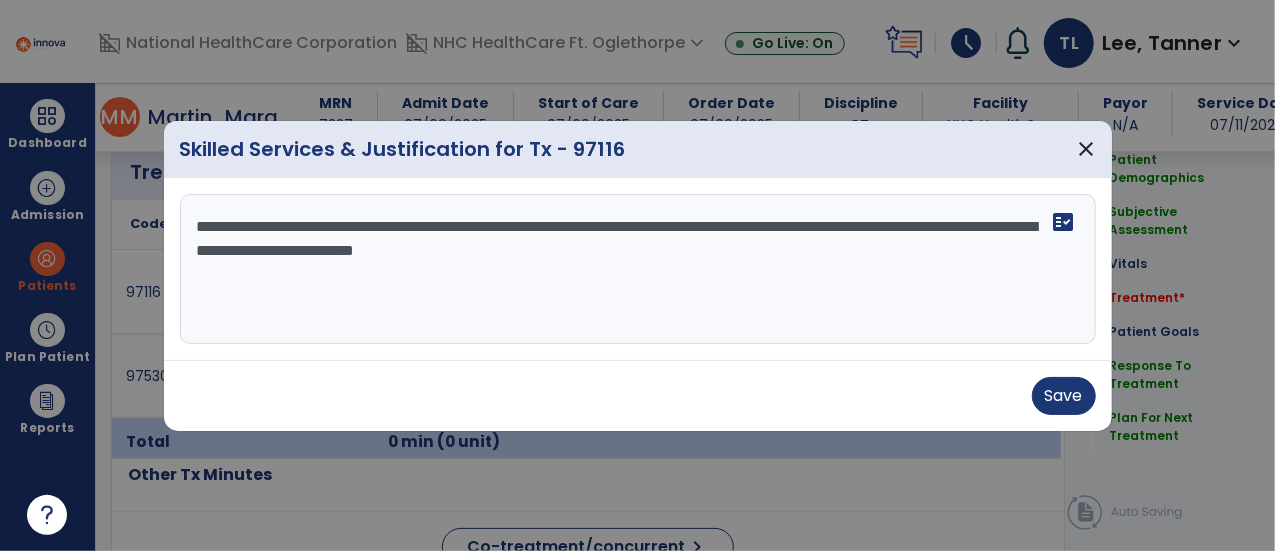 click on "**********" at bounding box center (638, 269) 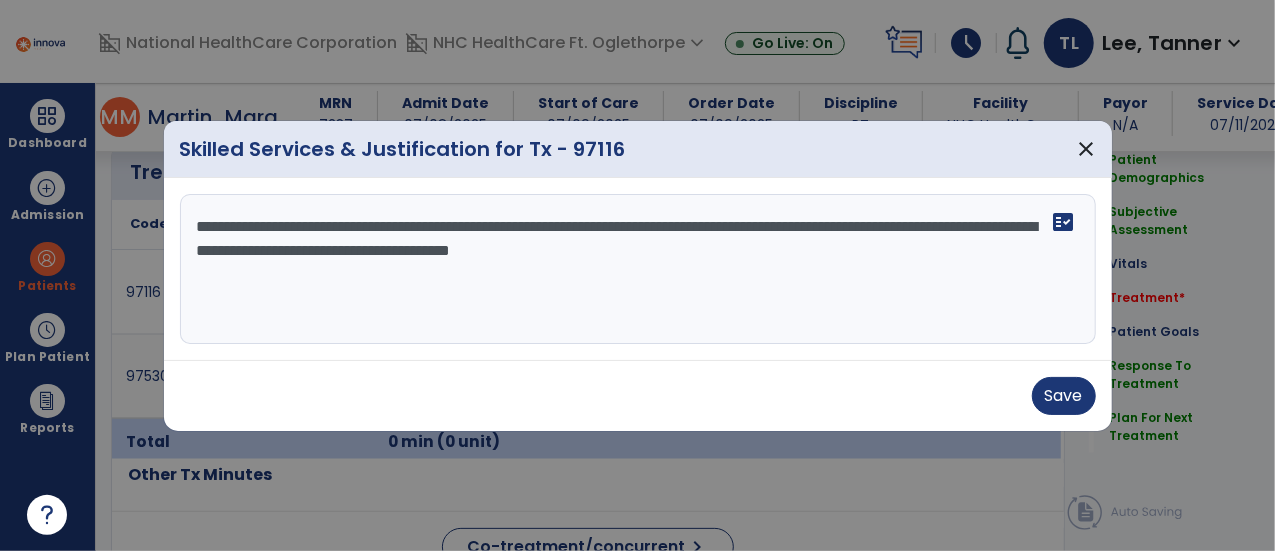 click on "**********" at bounding box center [638, 269] 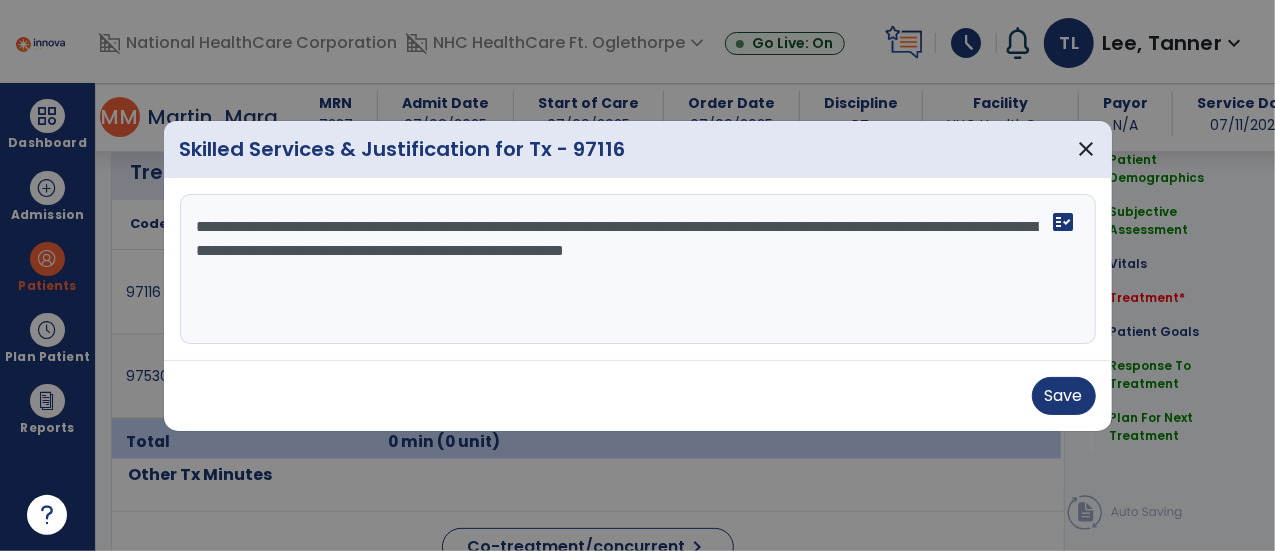 drag, startPoint x: 944, startPoint y: 253, endPoint x: 724, endPoint y: 237, distance: 220.58105 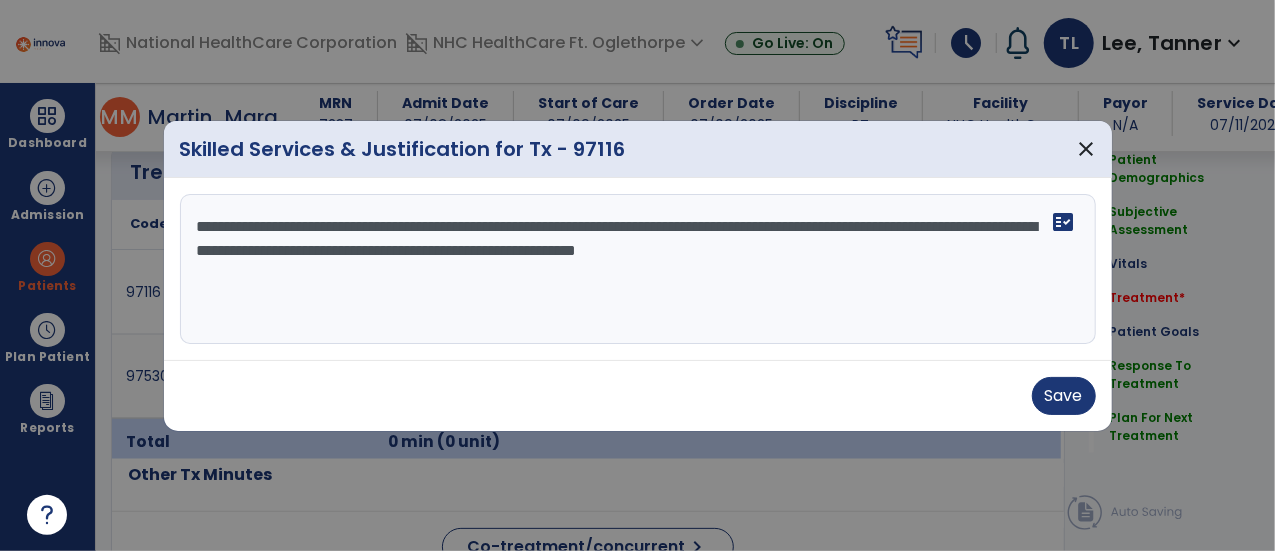 click on "**********" at bounding box center [638, 269] 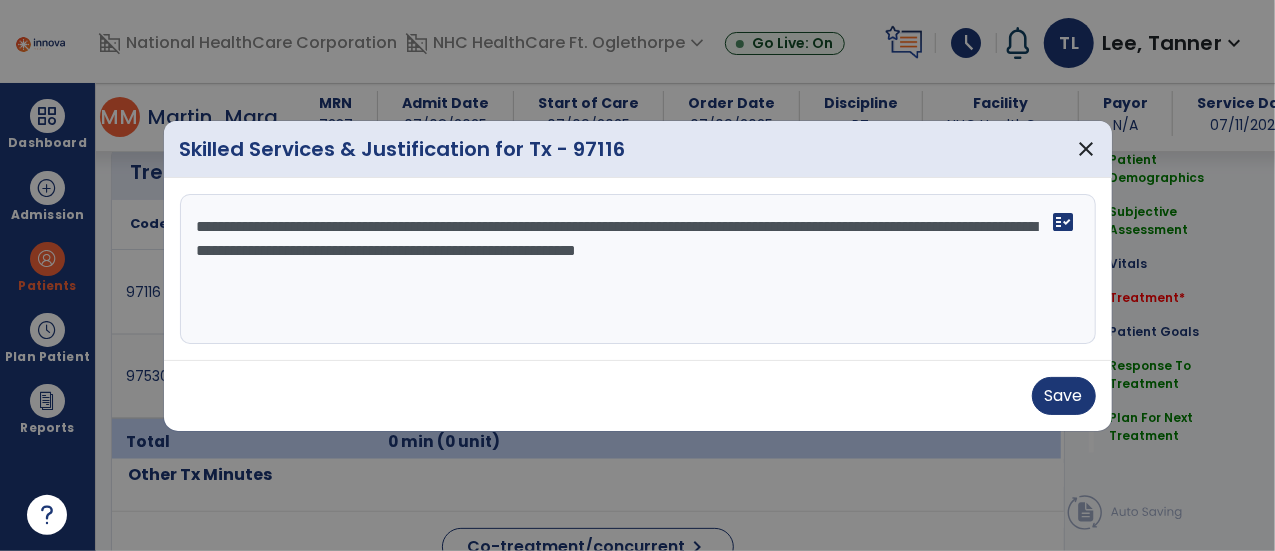click on "**********" at bounding box center (638, 269) 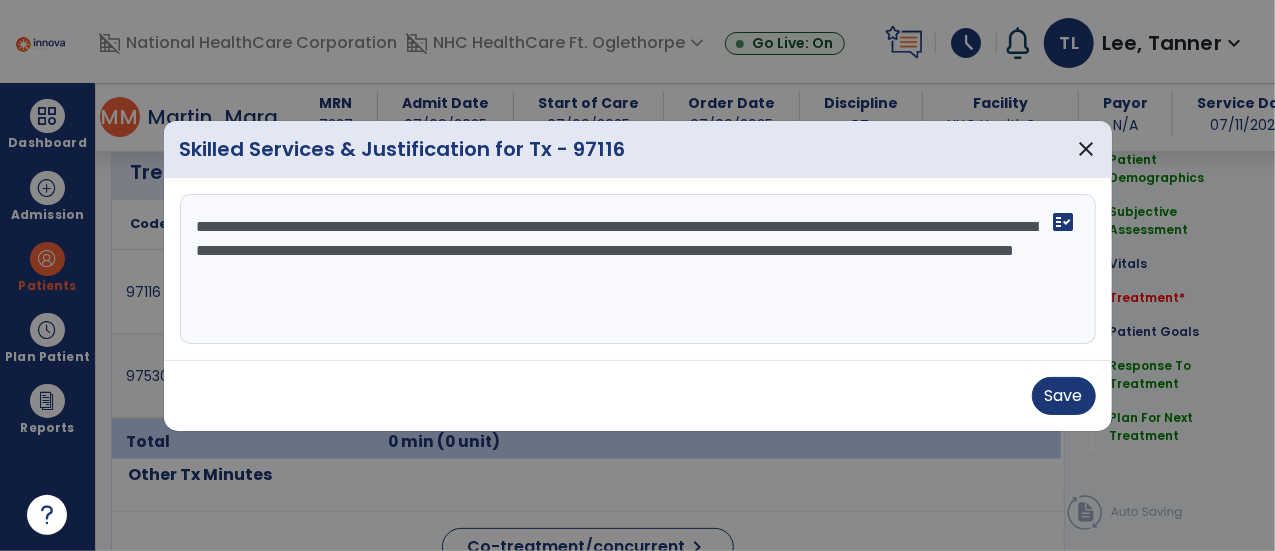 click on "**********" at bounding box center (638, 269) 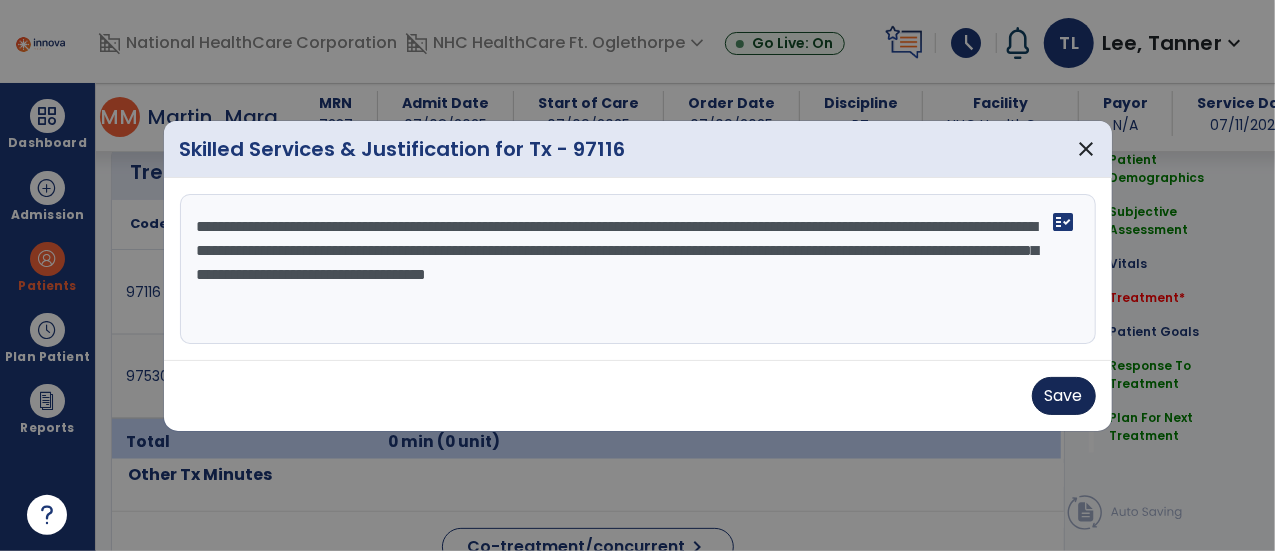 type on "**********" 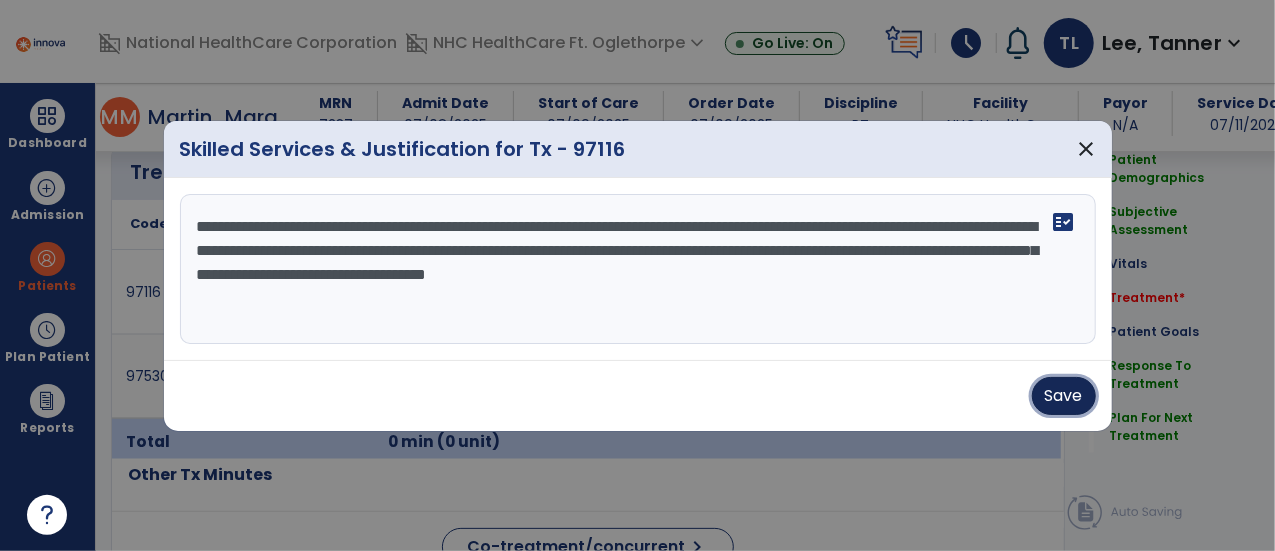 click on "Save" at bounding box center (1064, 396) 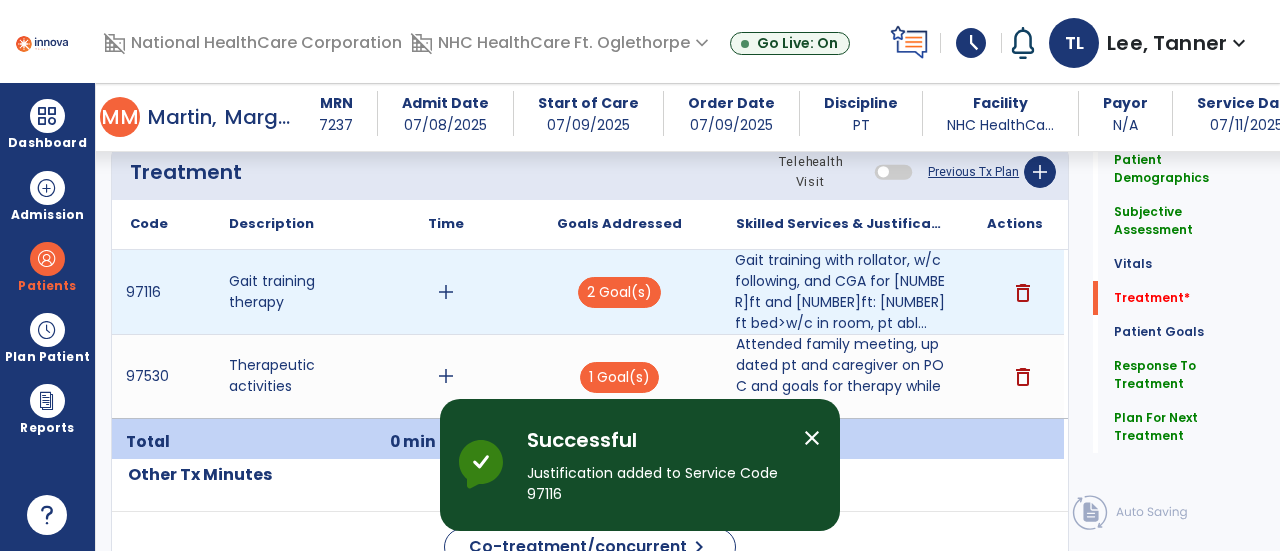 click on "add" at bounding box center (446, 292) 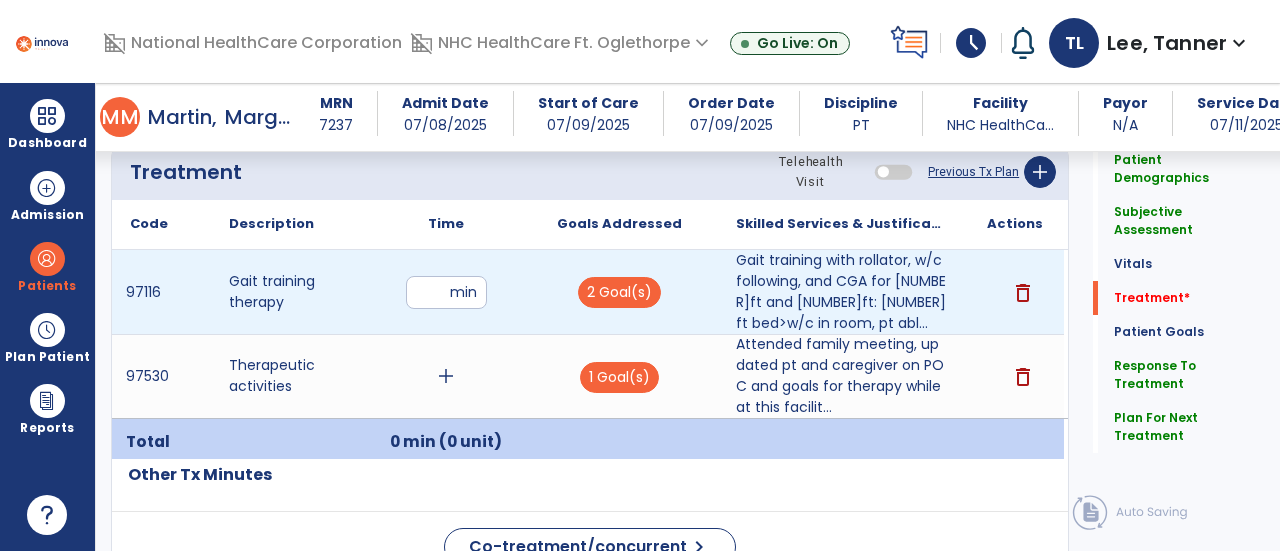 type on "**" 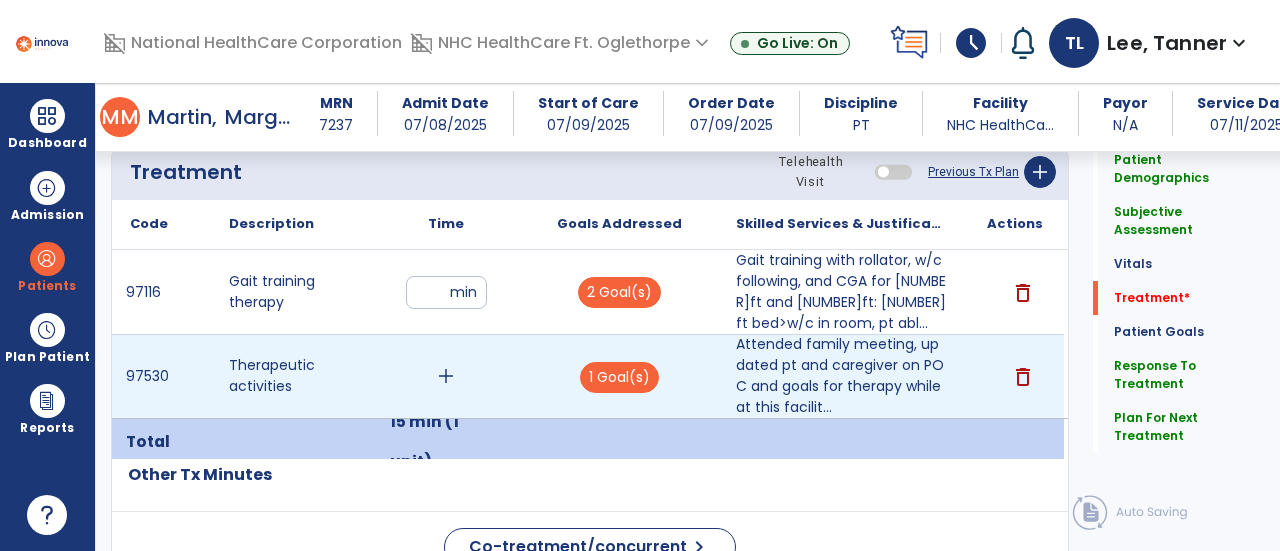 drag, startPoint x: 846, startPoint y: 359, endPoint x: 450, endPoint y: 371, distance: 396.18176 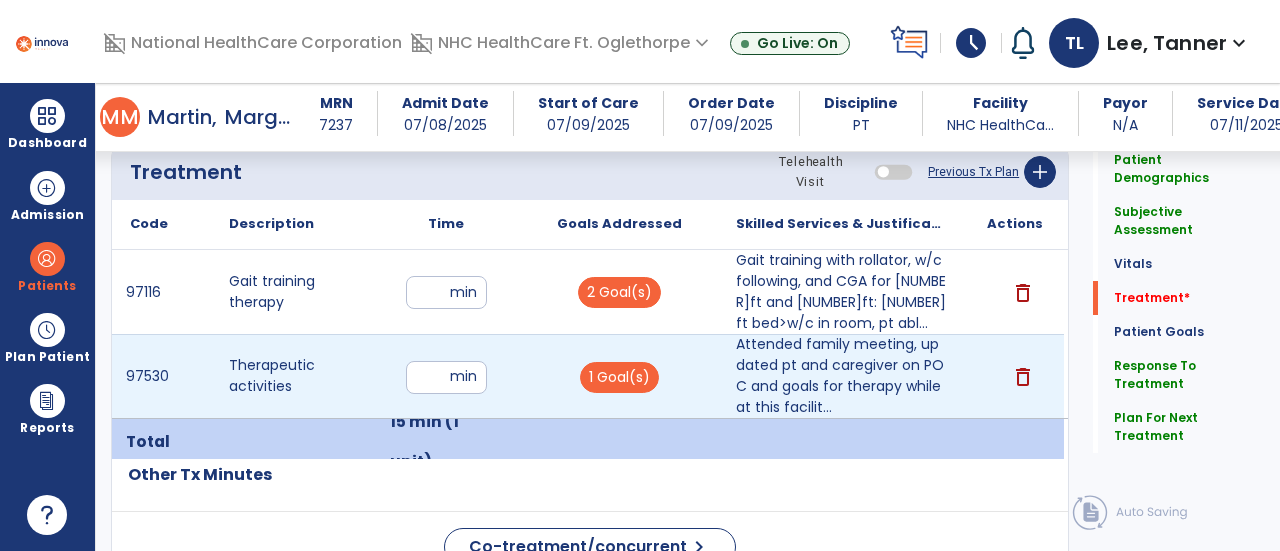 type on "**" 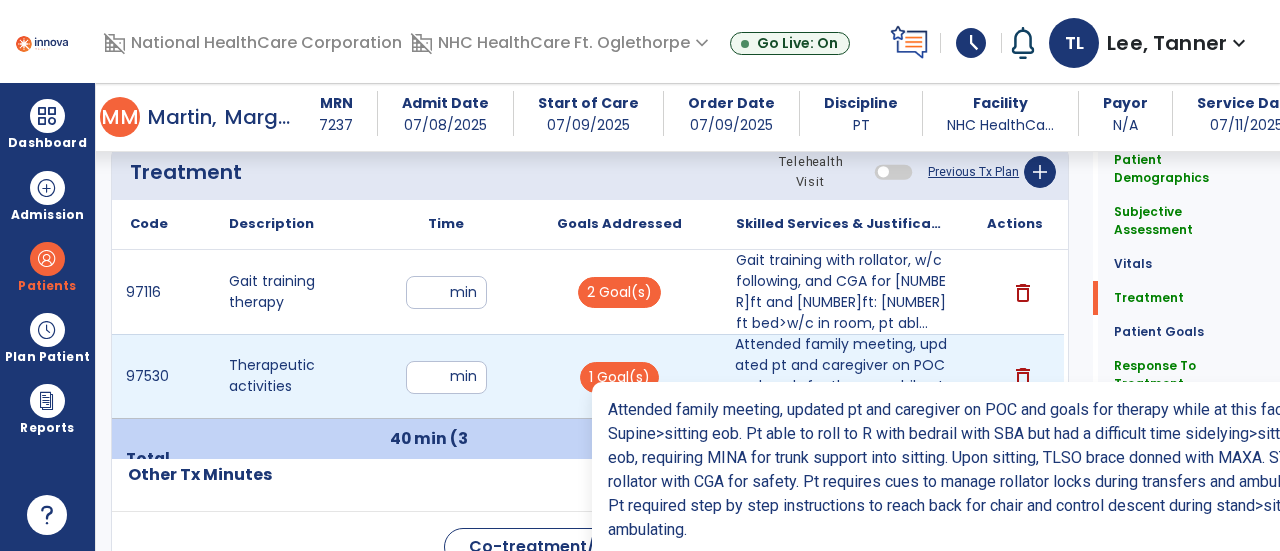click on "Attended family meeting, updated pt and caregiver on POC and goals for therapy while at this facilit..." at bounding box center (841, 376) 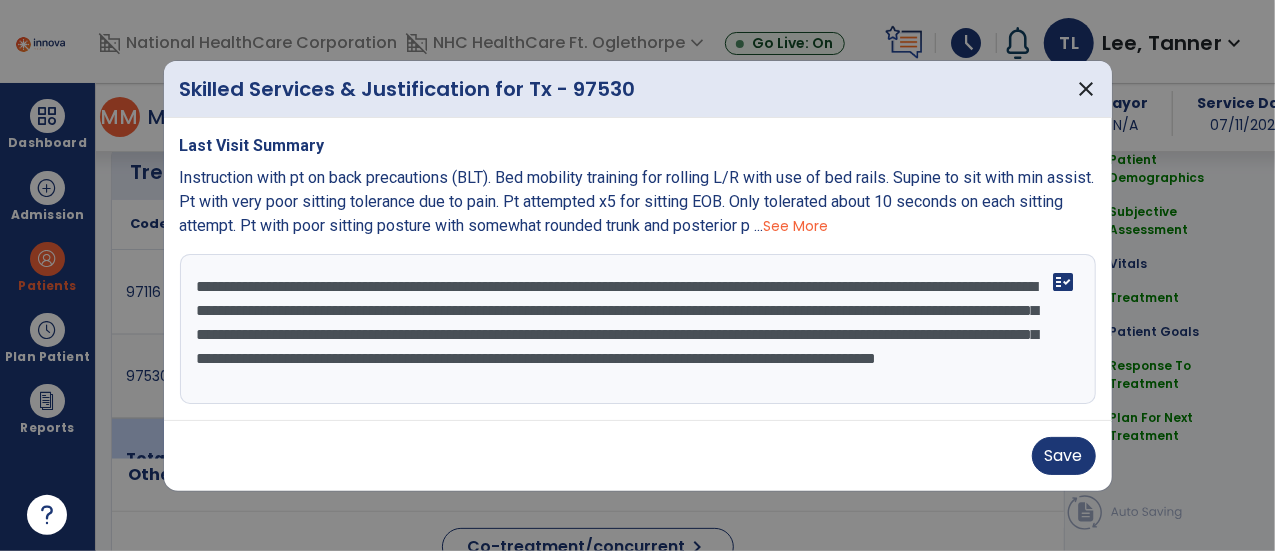 scroll, scrollTop: 1216, scrollLeft: 0, axis: vertical 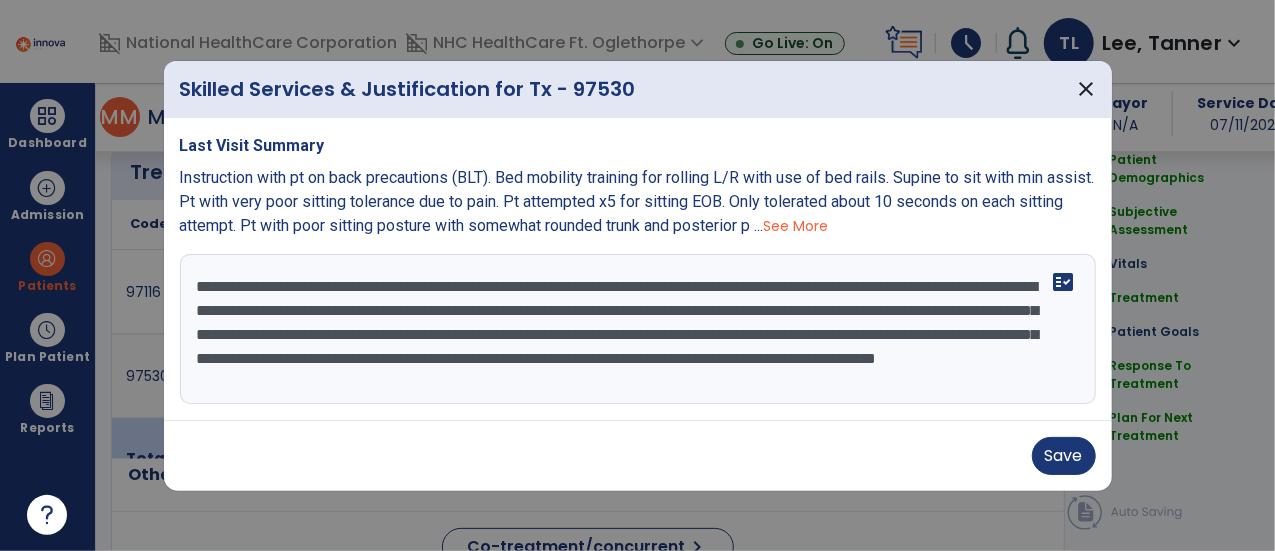 click on "**********" at bounding box center [638, 329] 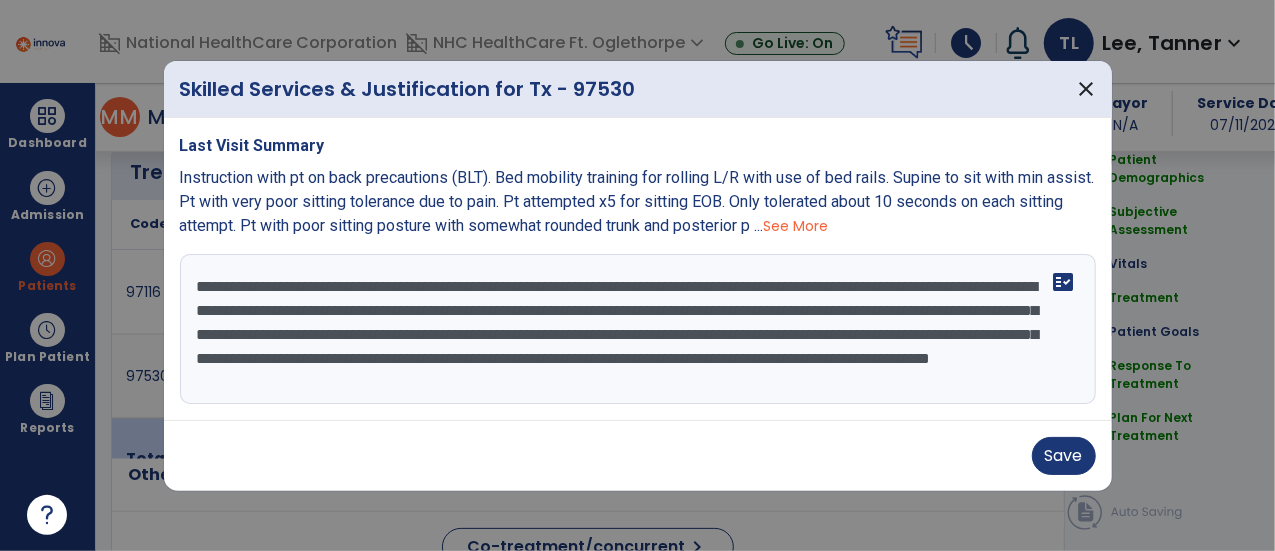 scroll, scrollTop: 14, scrollLeft: 0, axis: vertical 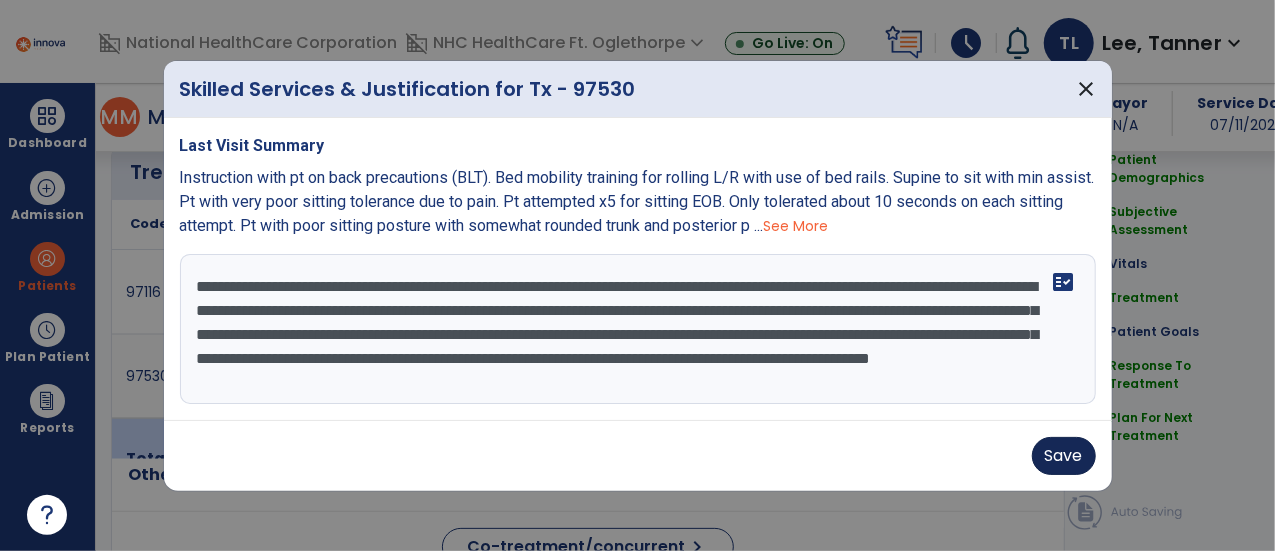 type on "**********" 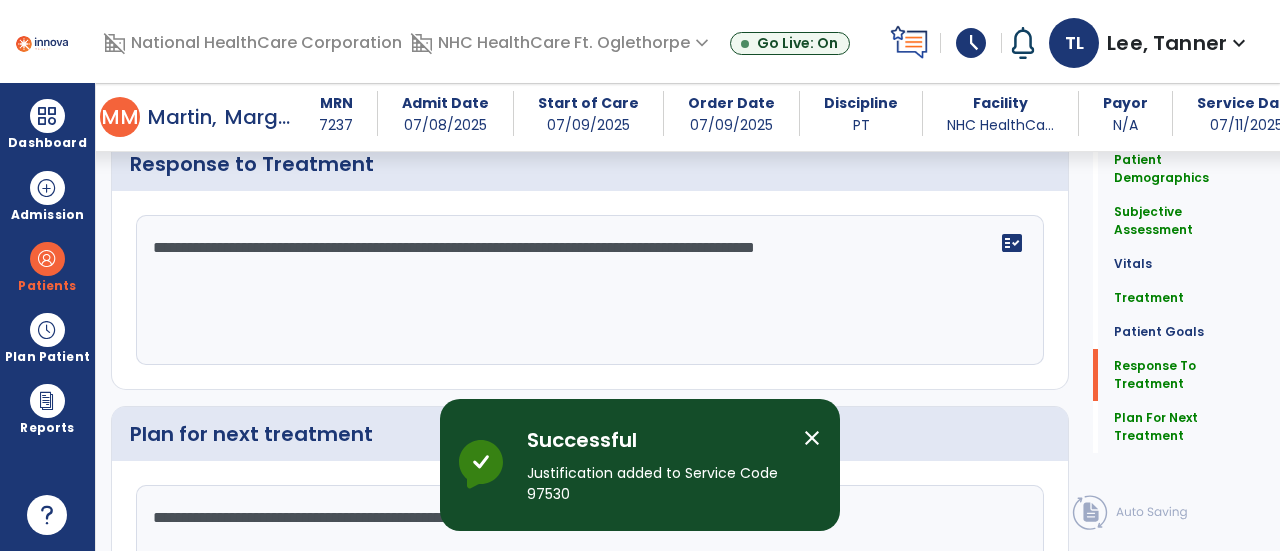scroll, scrollTop: 2946, scrollLeft: 0, axis: vertical 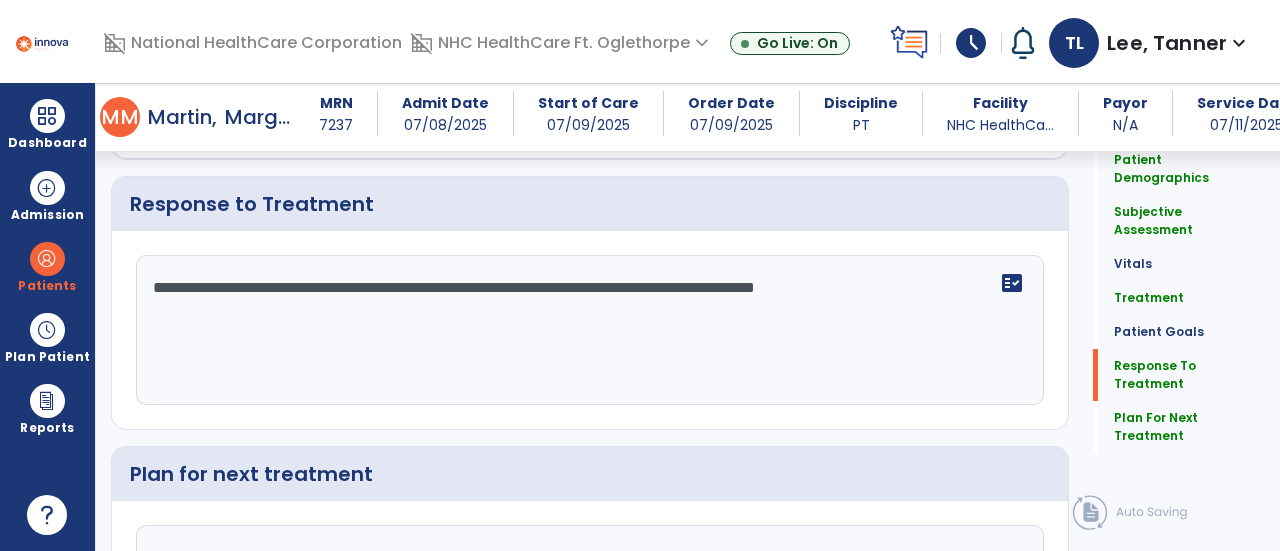 click on "**********" 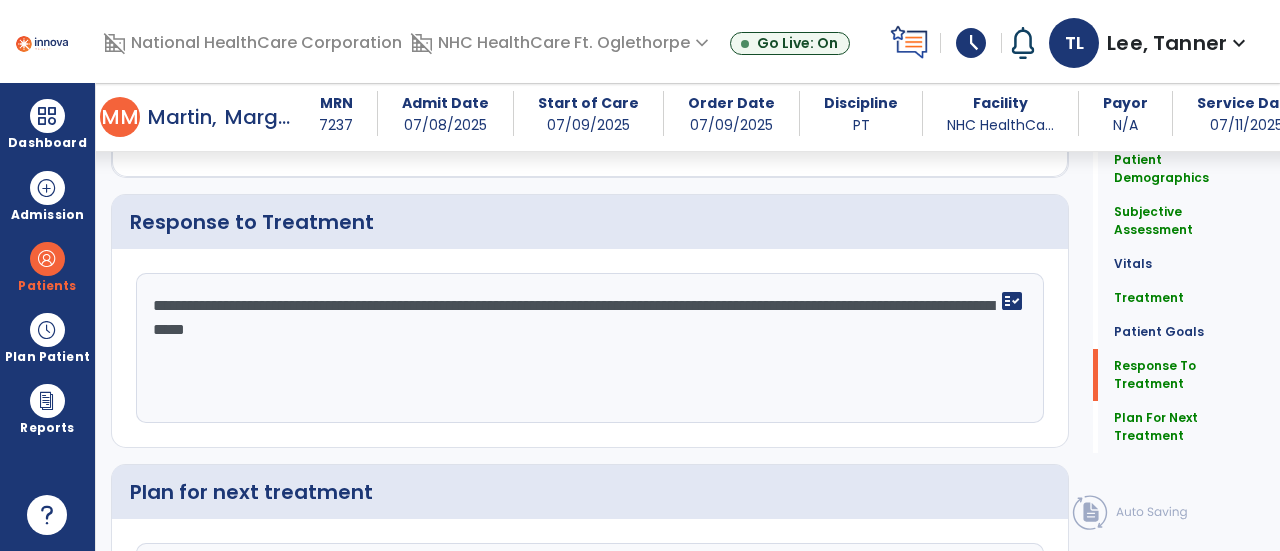 scroll, scrollTop: 2946, scrollLeft: 0, axis: vertical 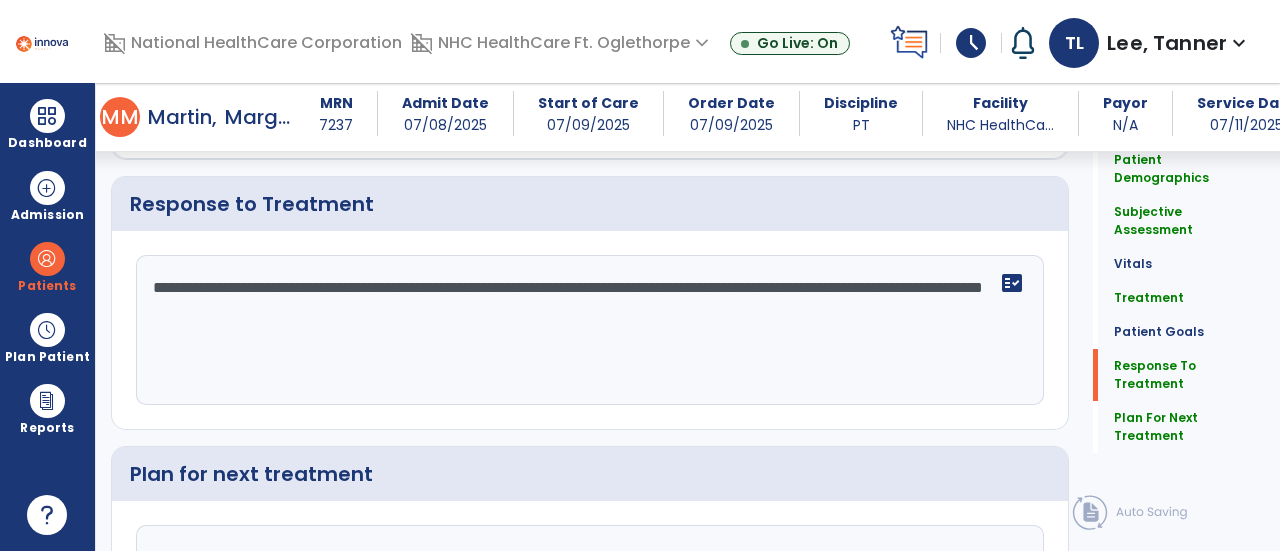 drag, startPoint x: 467, startPoint y: 317, endPoint x: 252, endPoint y: 324, distance: 215.11392 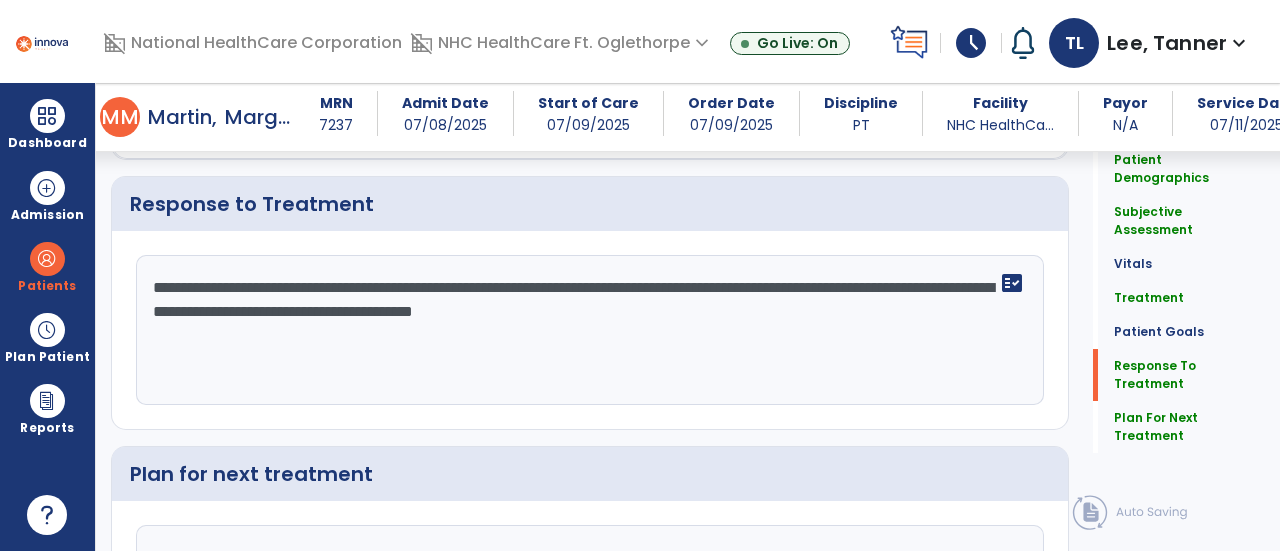scroll, scrollTop: 2946, scrollLeft: 0, axis: vertical 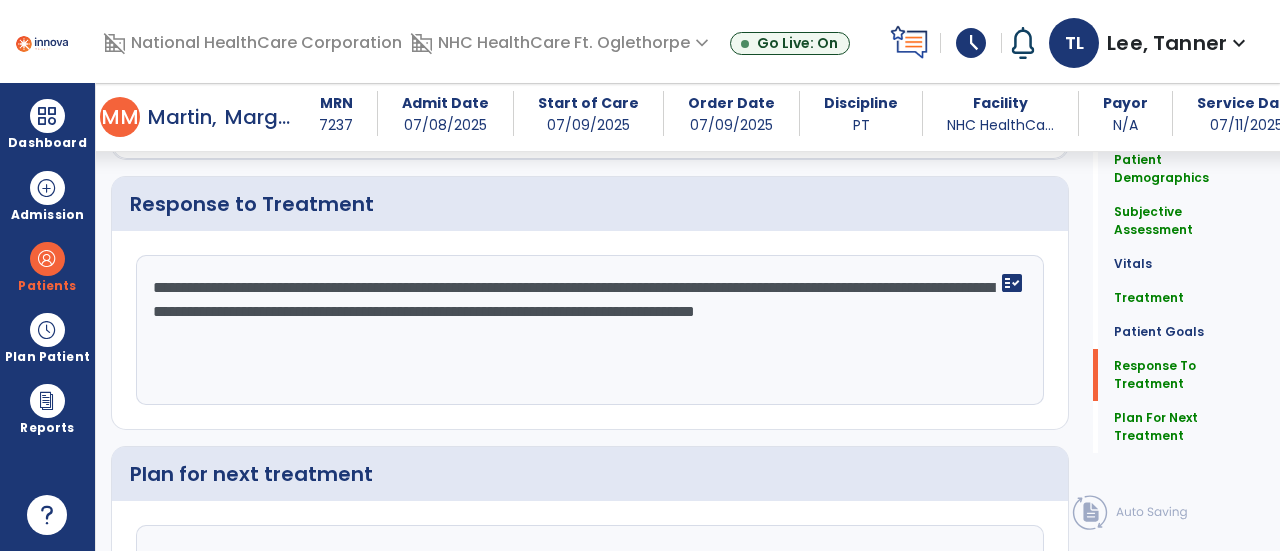 drag, startPoint x: 386, startPoint y: 320, endPoint x: 877, endPoint y: 303, distance: 491.29422 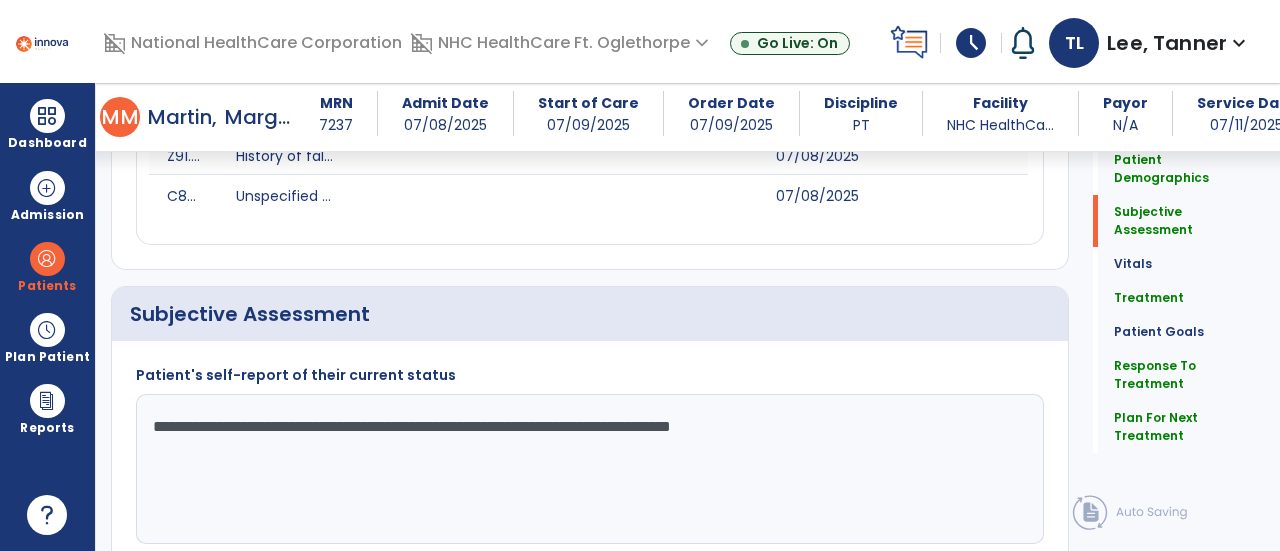 scroll, scrollTop: 0, scrollLeft: 0, axis: both 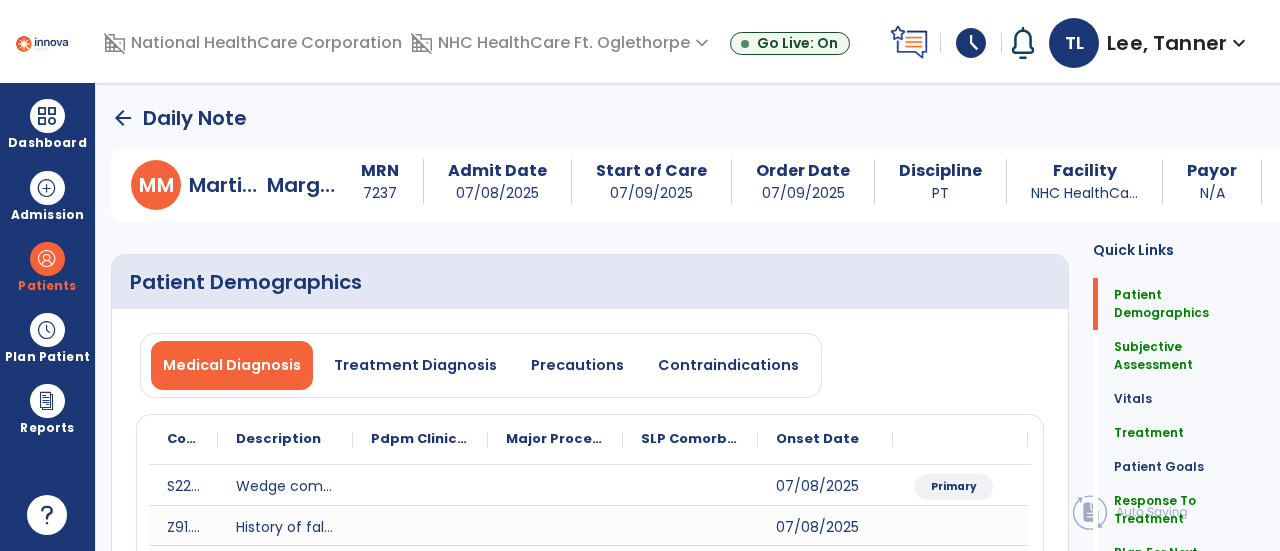 type on "**********" 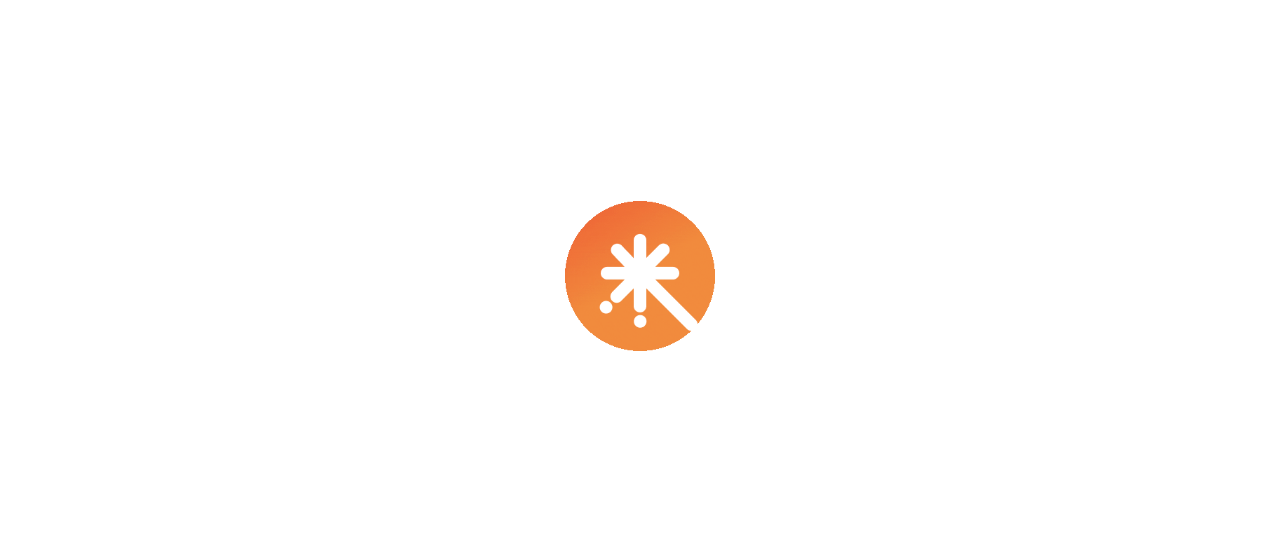 scroll, scrollTop: 0, scrollLeft: 0, axis: both 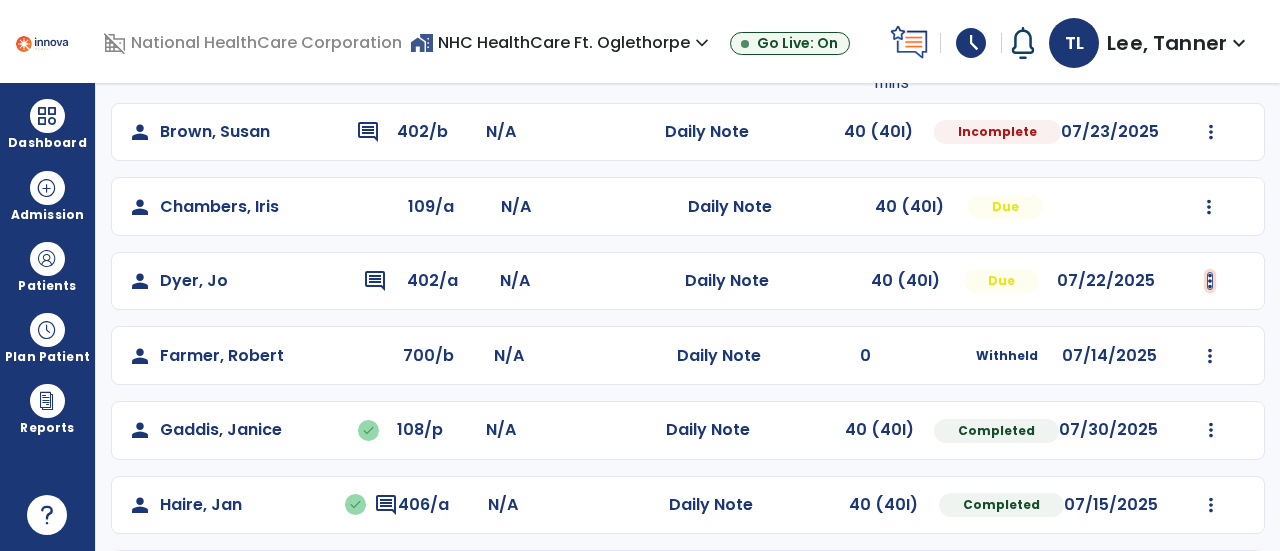 click at bounding box center [1211, 132] 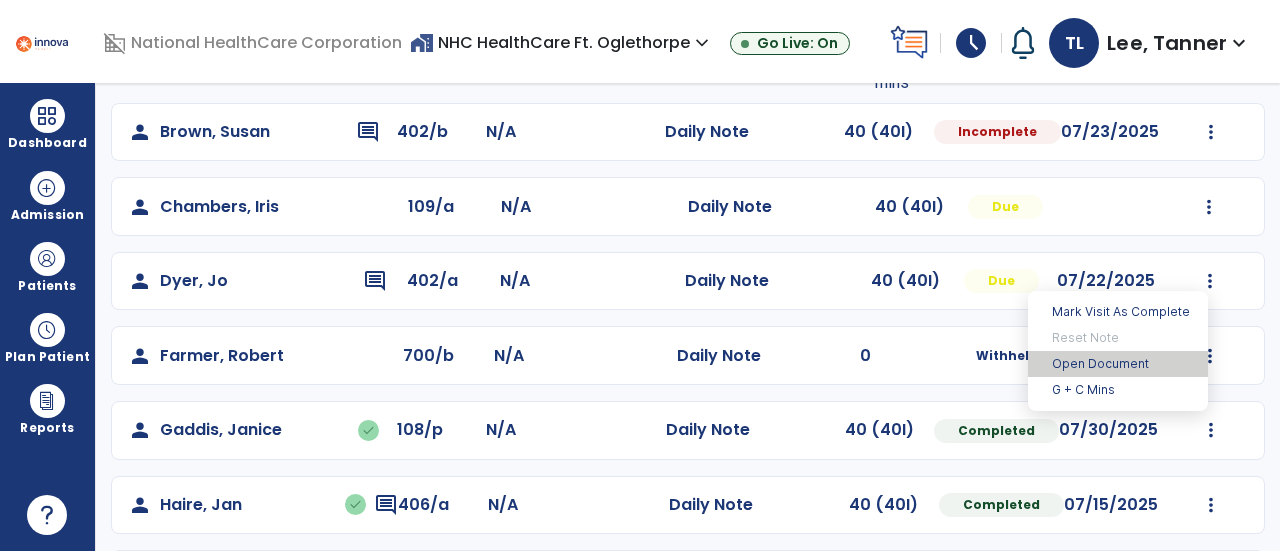 click on "Open Document" at bounding box center (1118, 364) 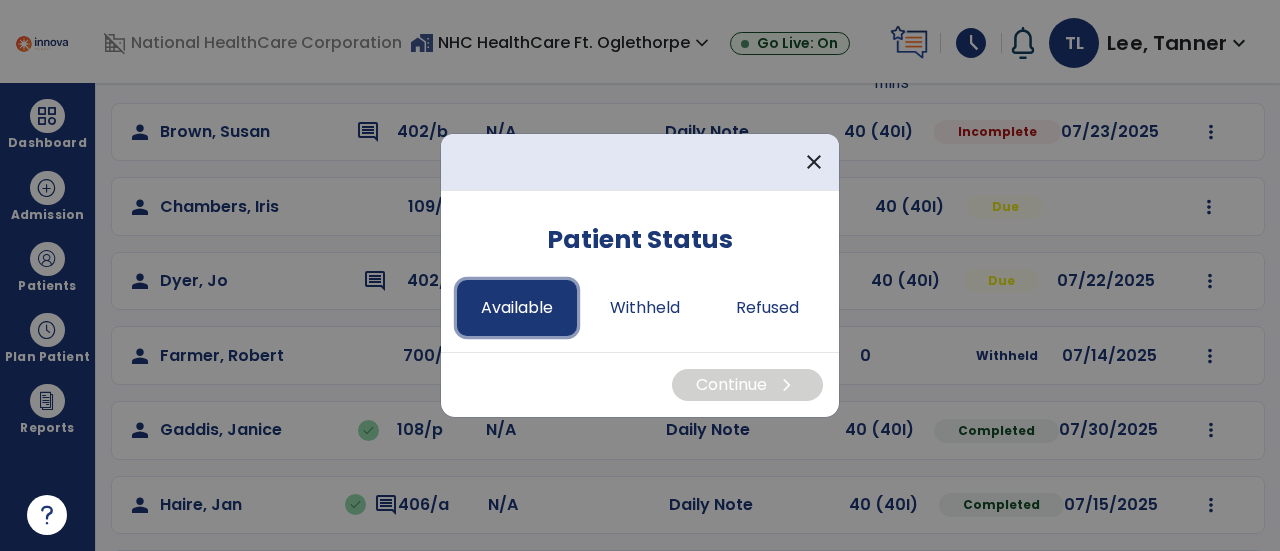 click on "Available" at bounding box center [517, 308] 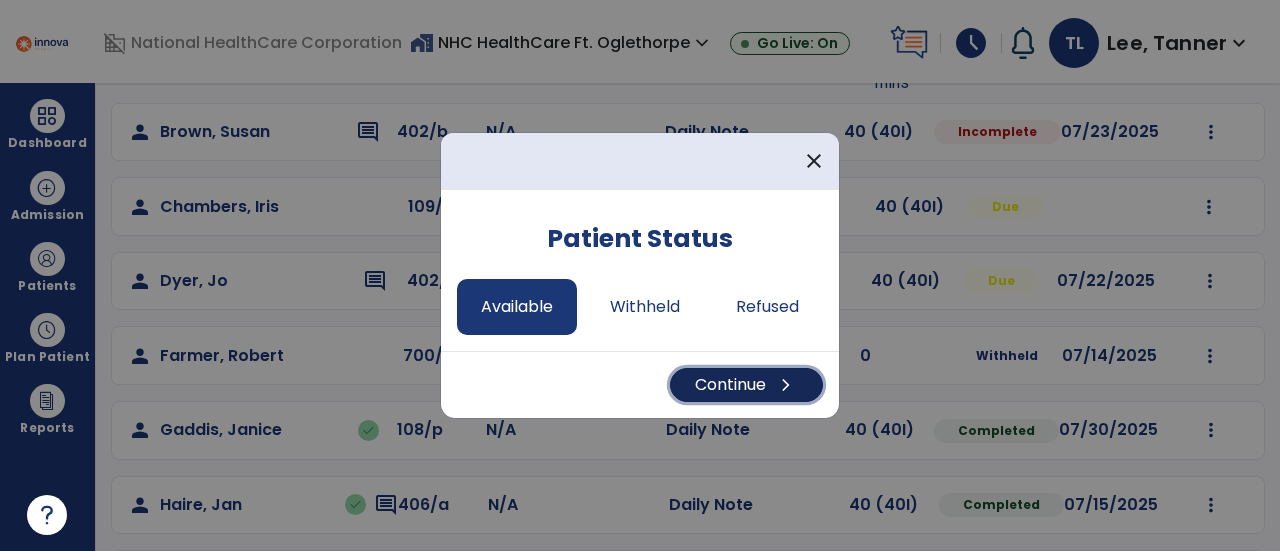 click on "Continue   chevron_right" at bounding box center (746, 385) 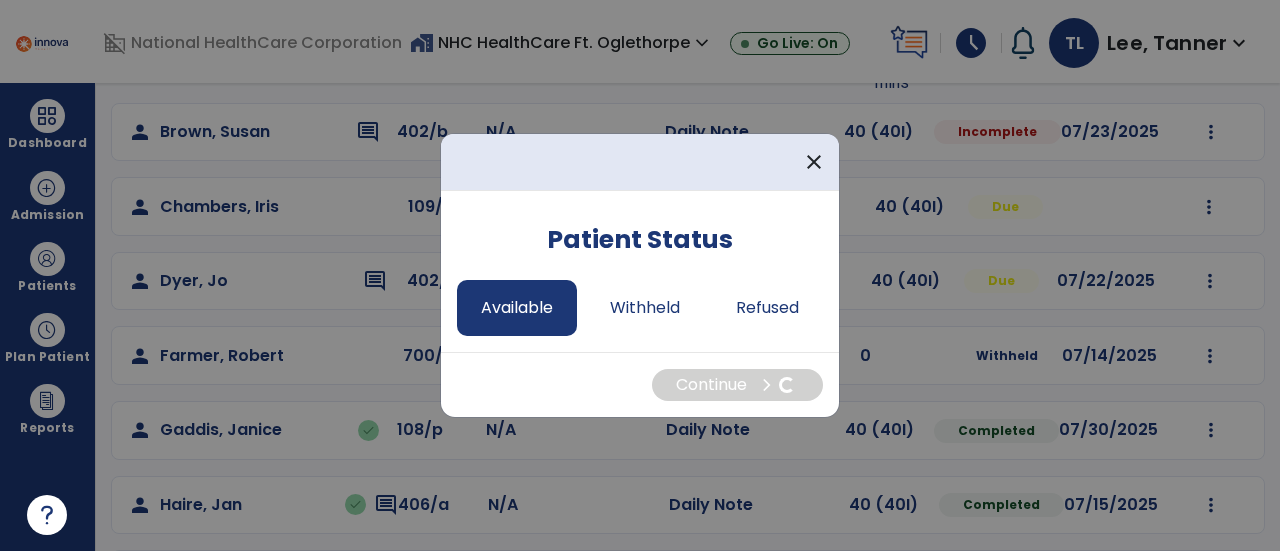 select on "*" 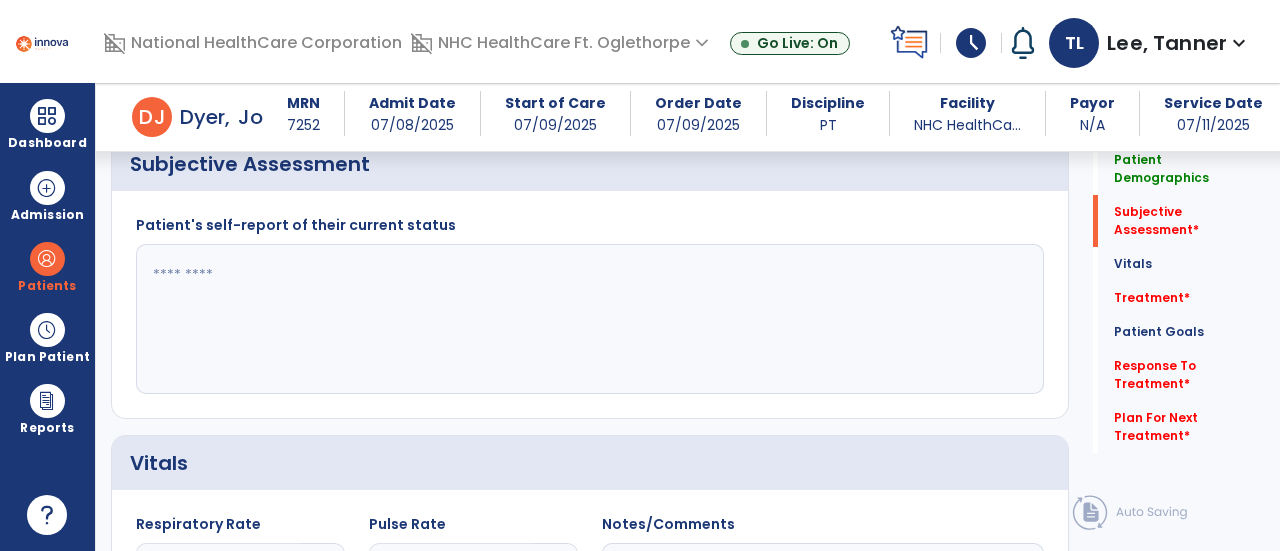 scroll, scrollTop: 594, scrollLeft: 0, axis: vertical 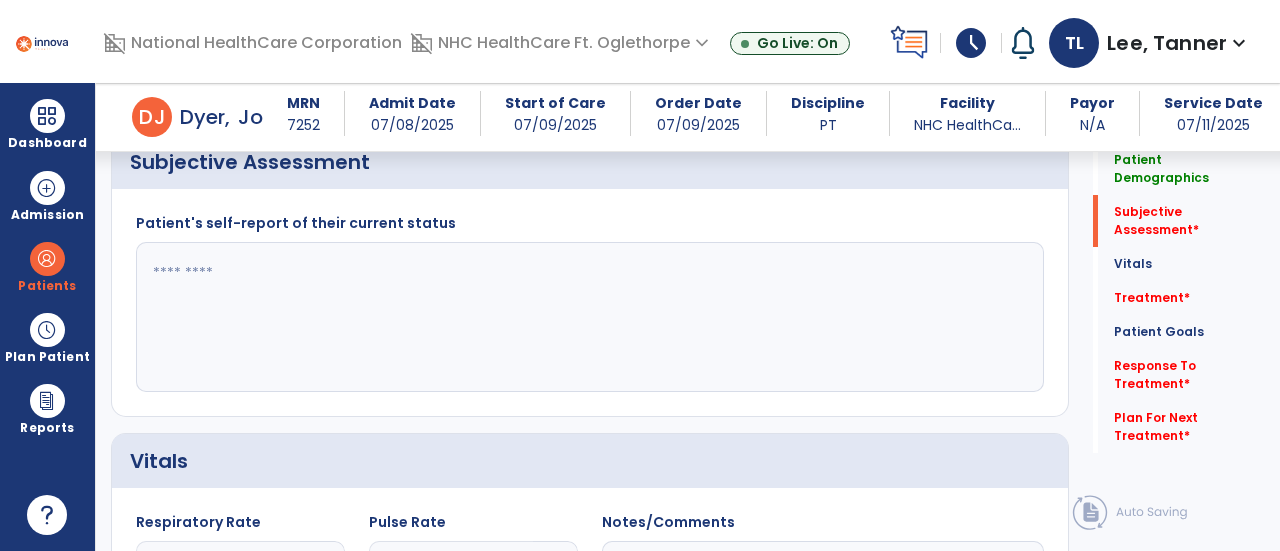 click 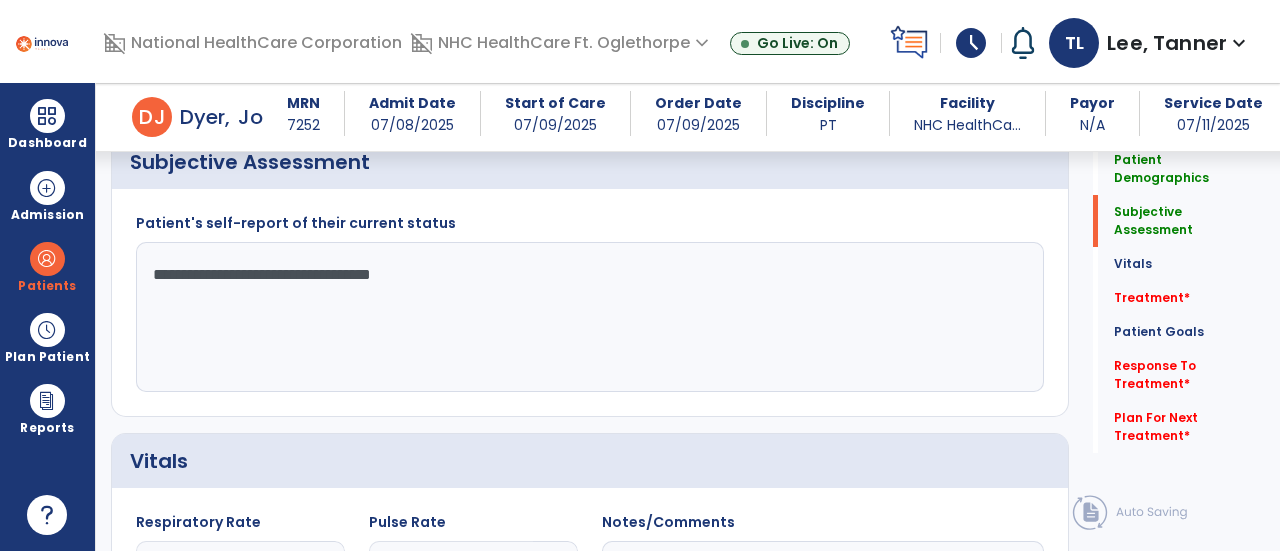 click on "**********" 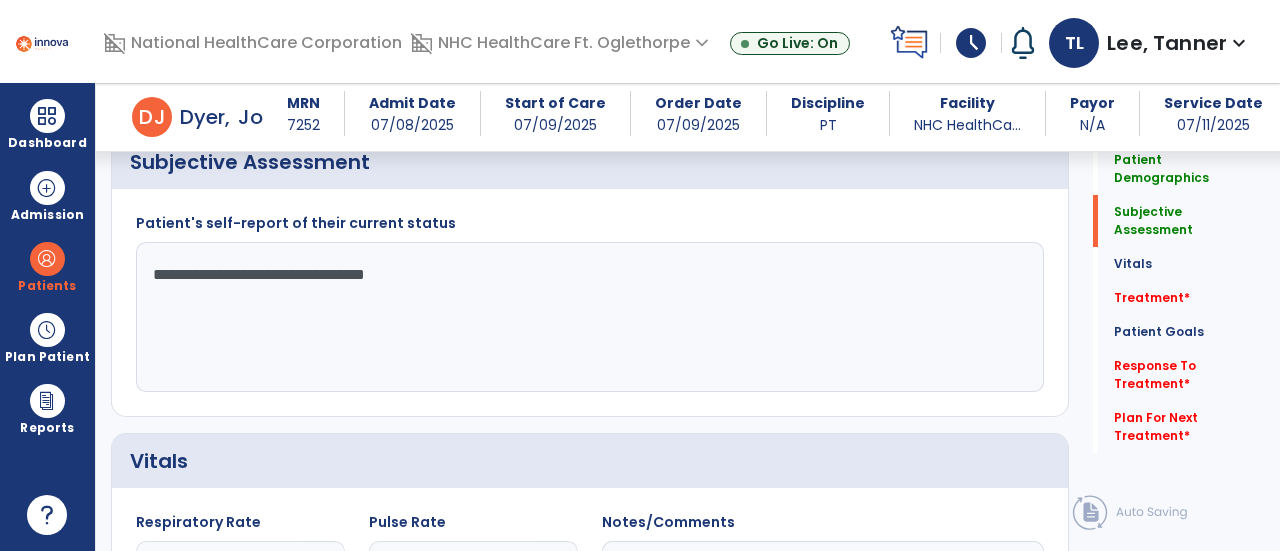 drag, startPoint x: 364, startPoint y: 274, endPoint x: 171, endPoint y: 267, distance: 193.1269 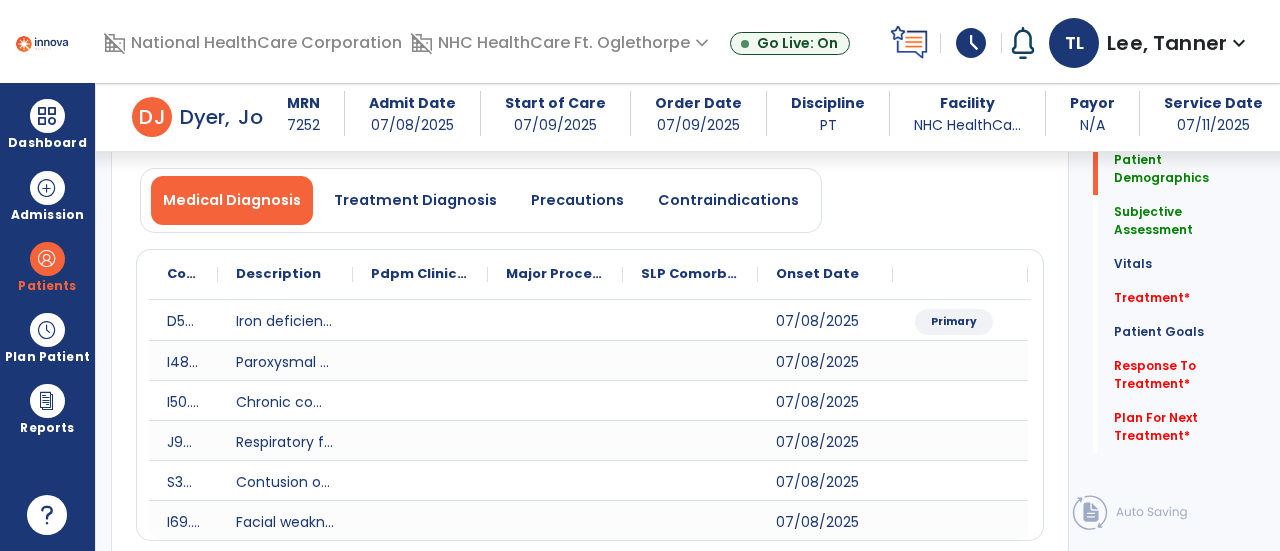 scroll, scrollTop: 166, scrollLeft: 0, axis: vertical 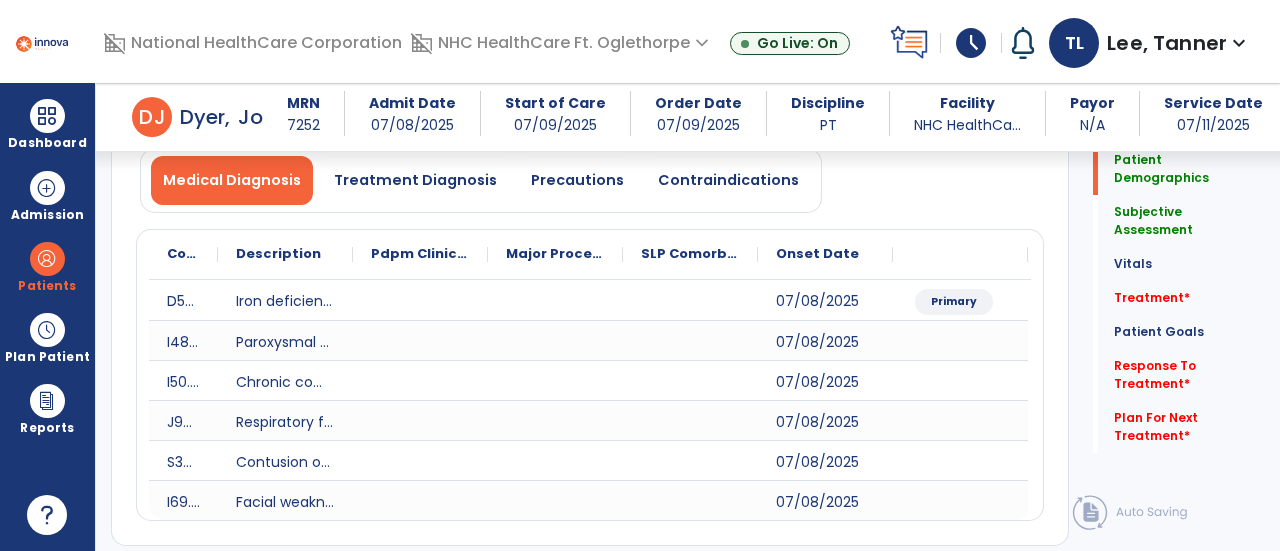 type on "**********" 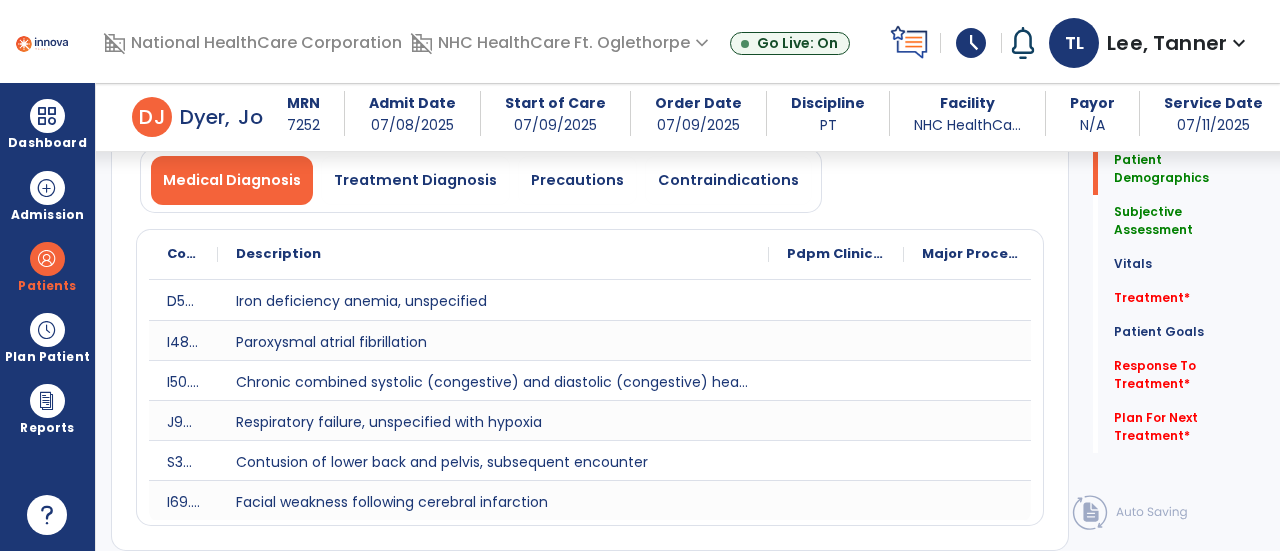 drag, startPoint x: 348, startPoint y: 252, endPoint x: 788, endPoint y: 233, distance: 440.41003 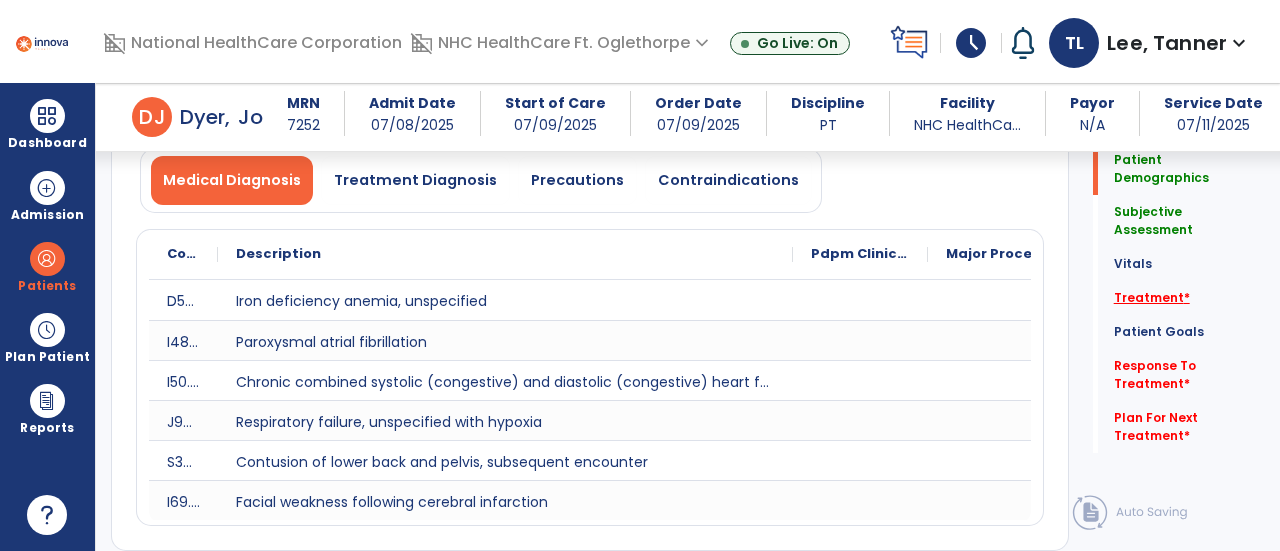 click on "Treatment   *" 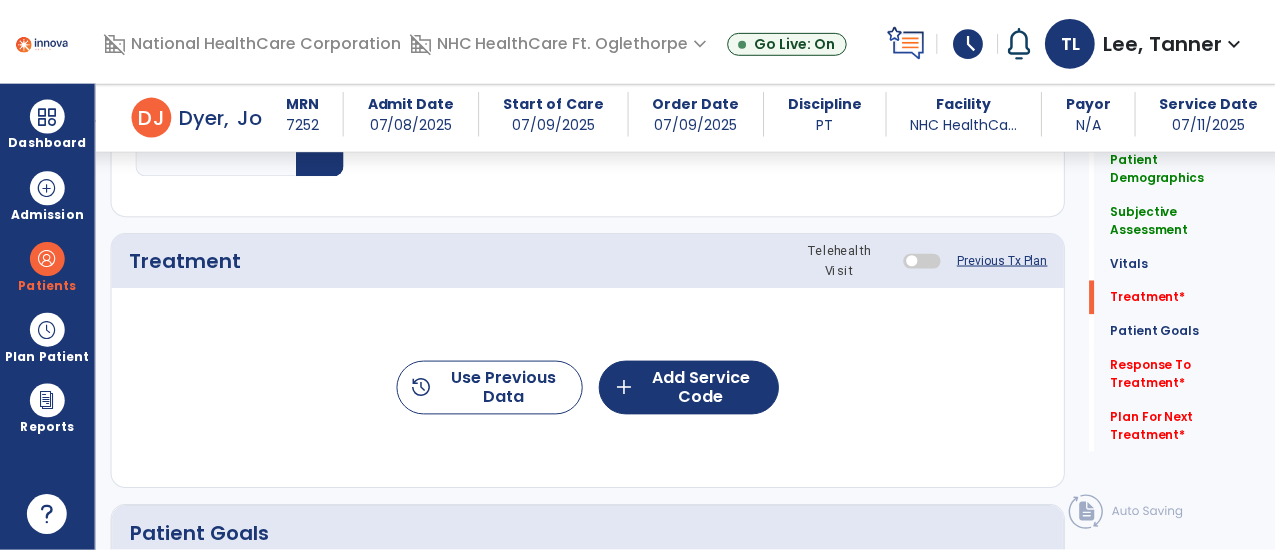 scroll, scrollTop: 1262, scrollLeft: 0, axis: vertical 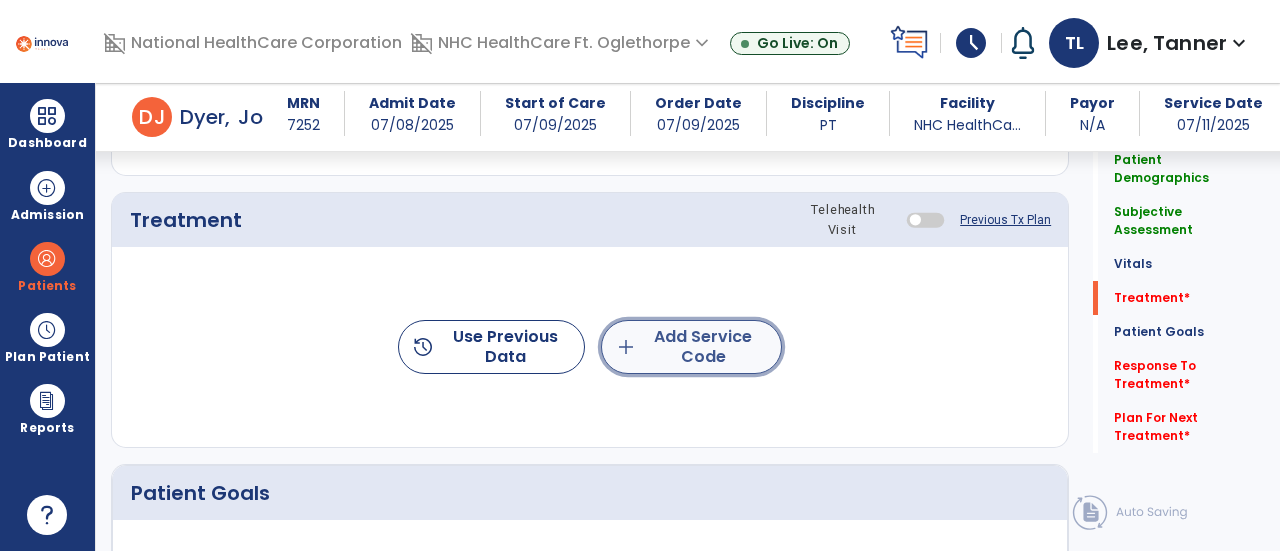 click on "add  Add Service Code" 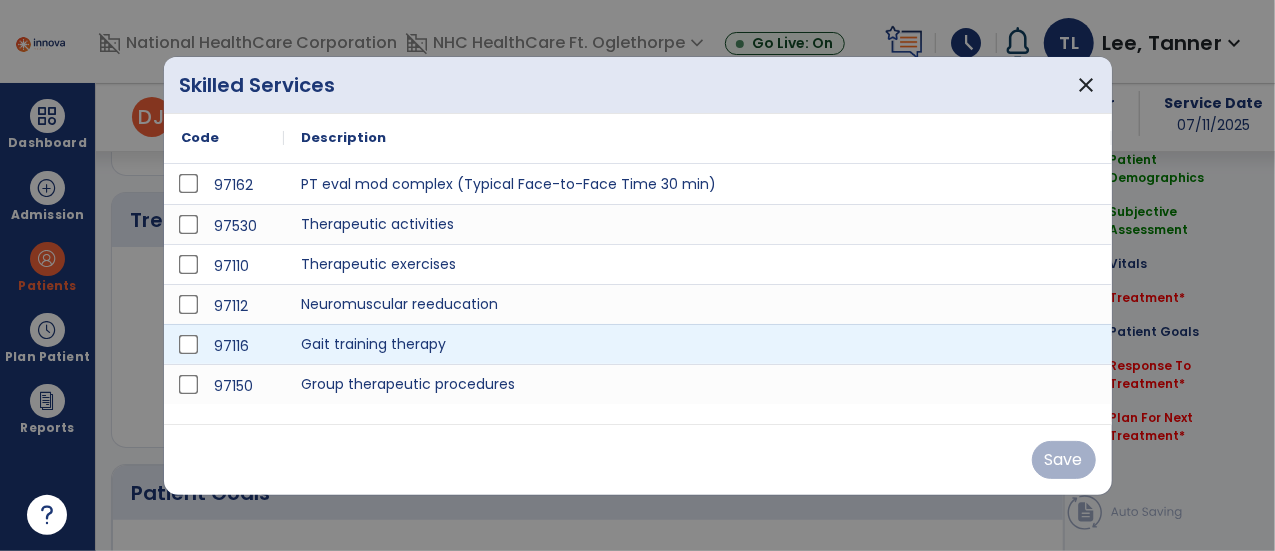 scroll, scrollTop: 1257, scrollLeft: 0, axis: vertical 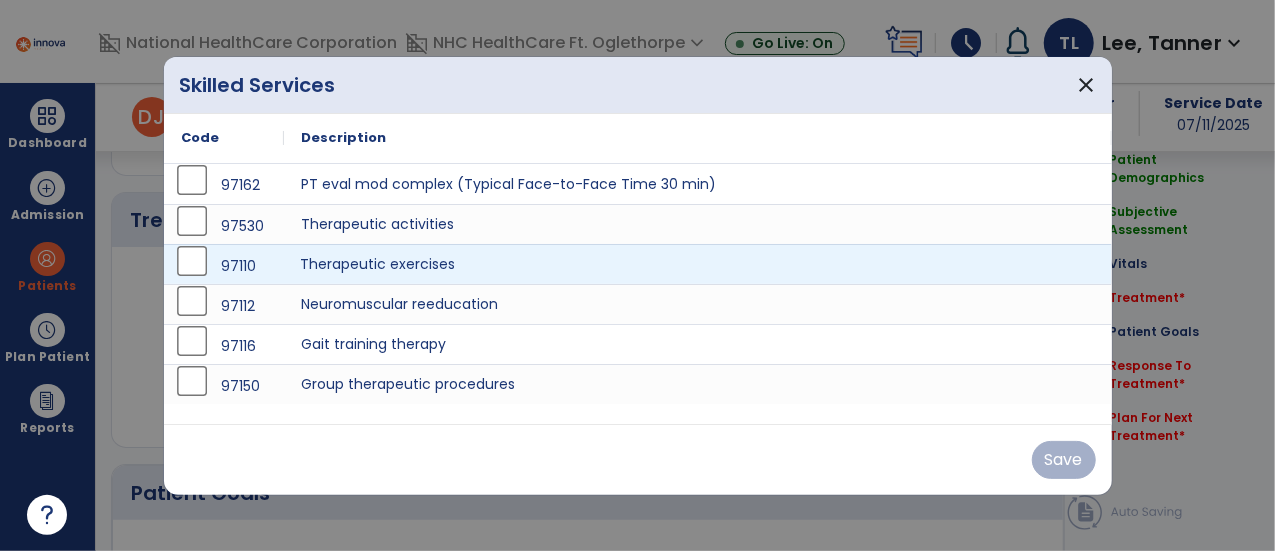 click on "Therapeutic exercises" at bounding box center (698, 264) 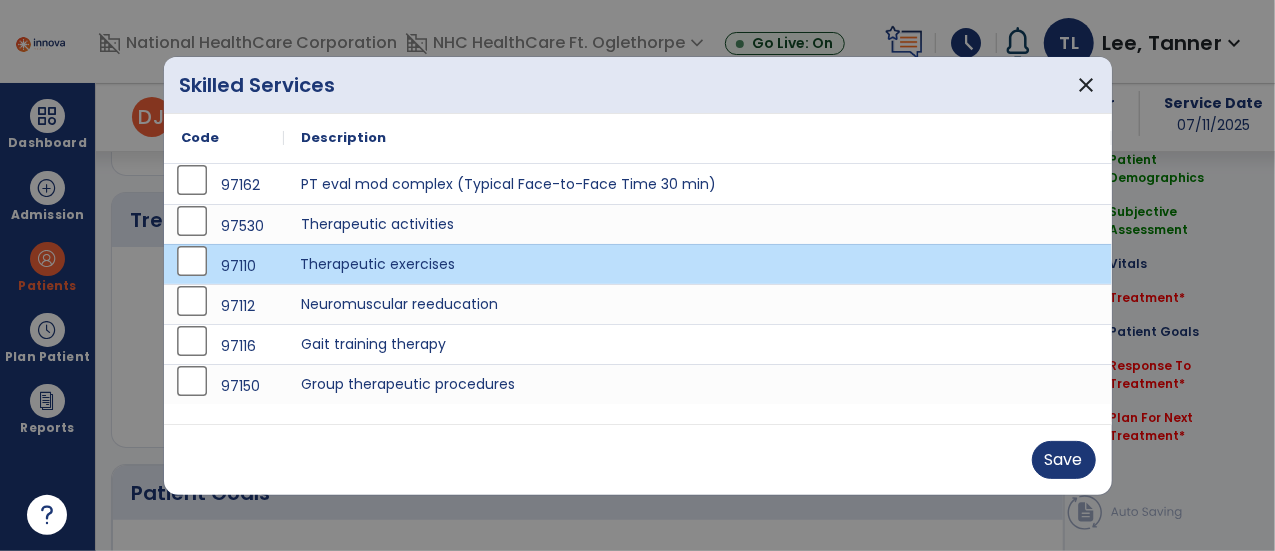 click on "Therapeutic exercises" at bounding box center [698, 264] 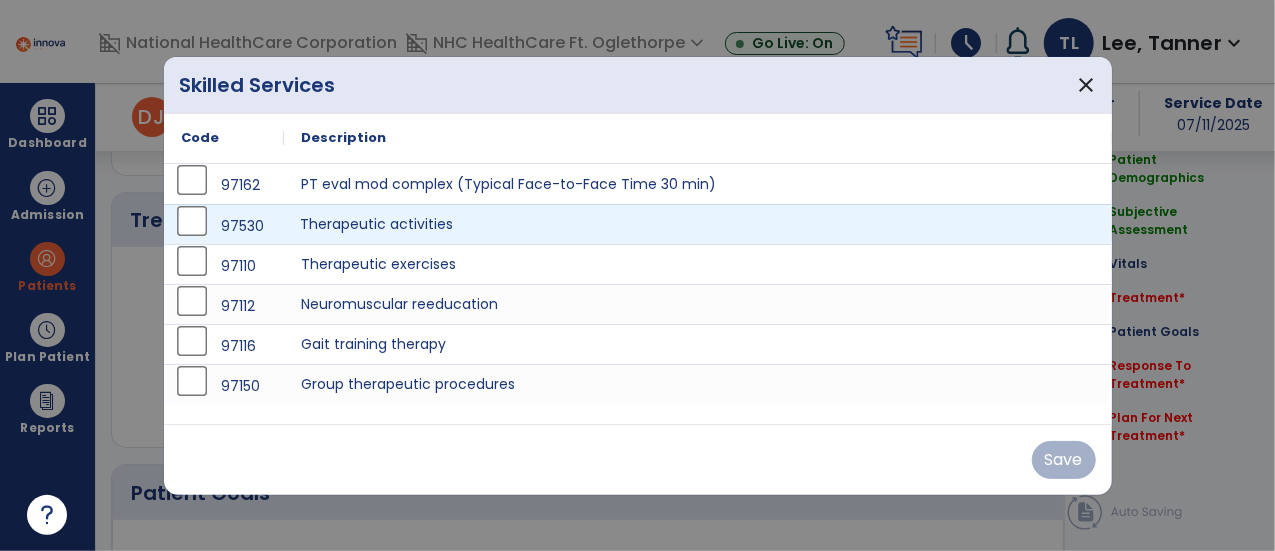 click on "Therapeutic activities" at bounding box center (698, 224) 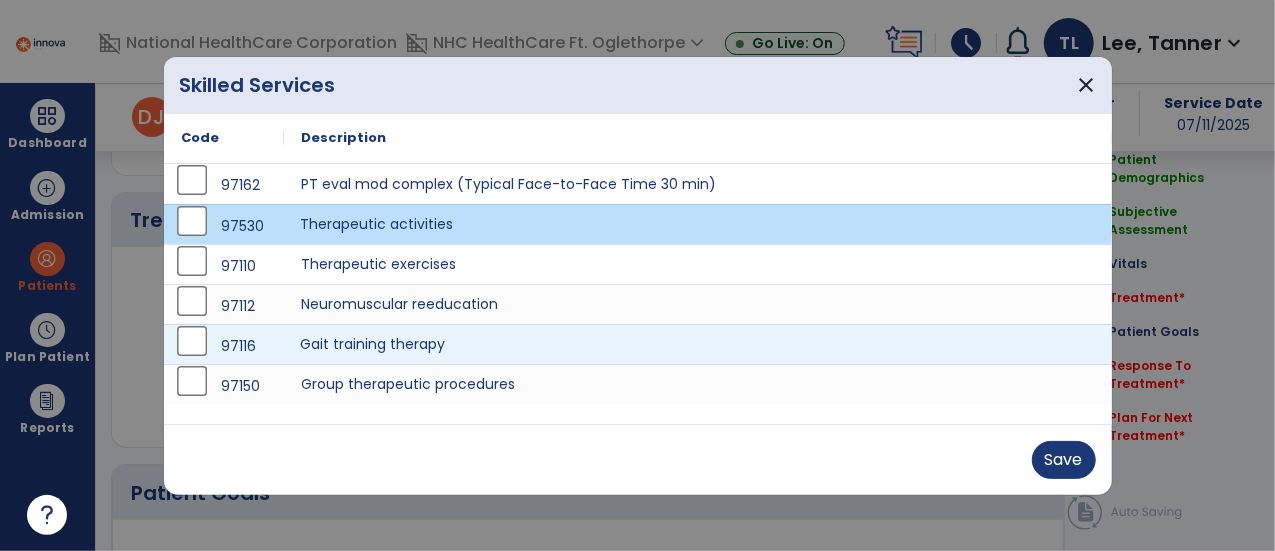click on "Gait training therapy" at bounding box center (698, 344) 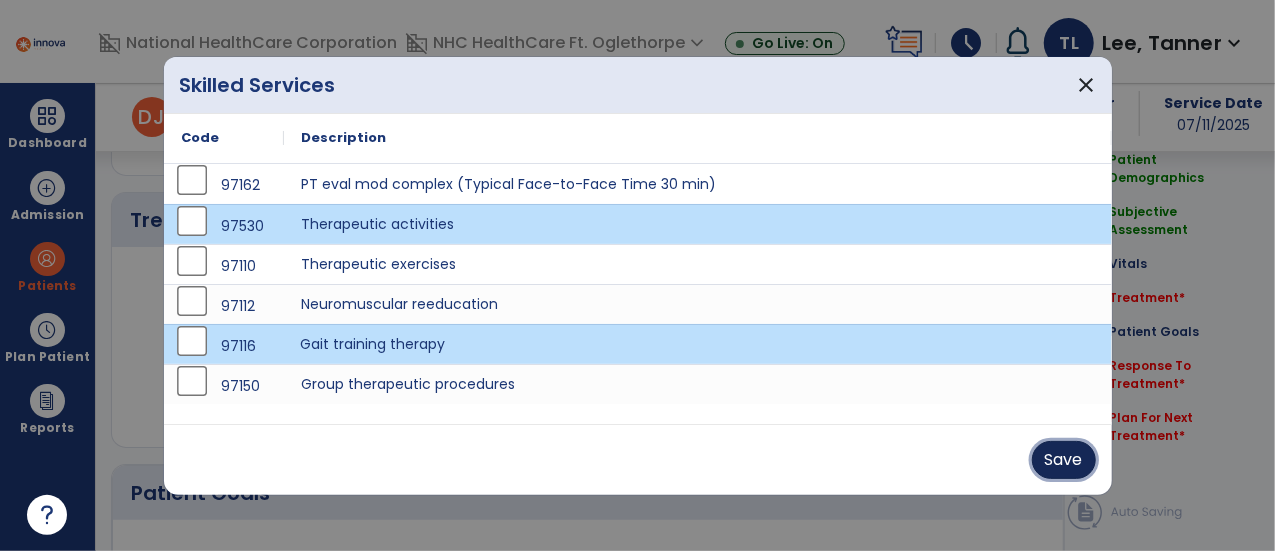 click on "Save" at bounding box center (1064, 460) 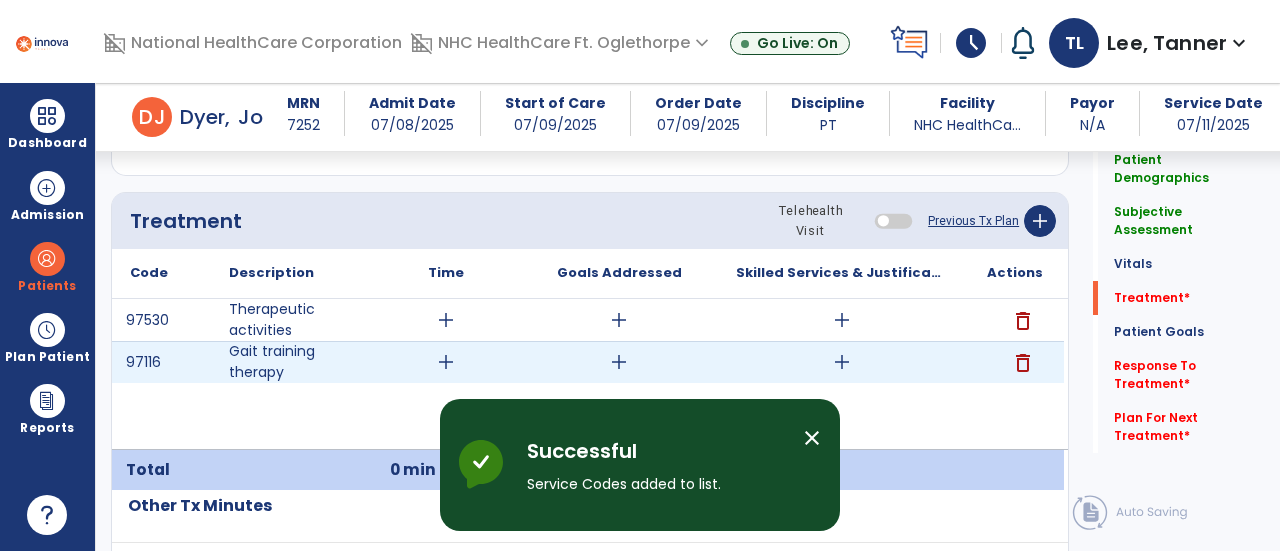 click on "add" at bounding box center (842, 362) 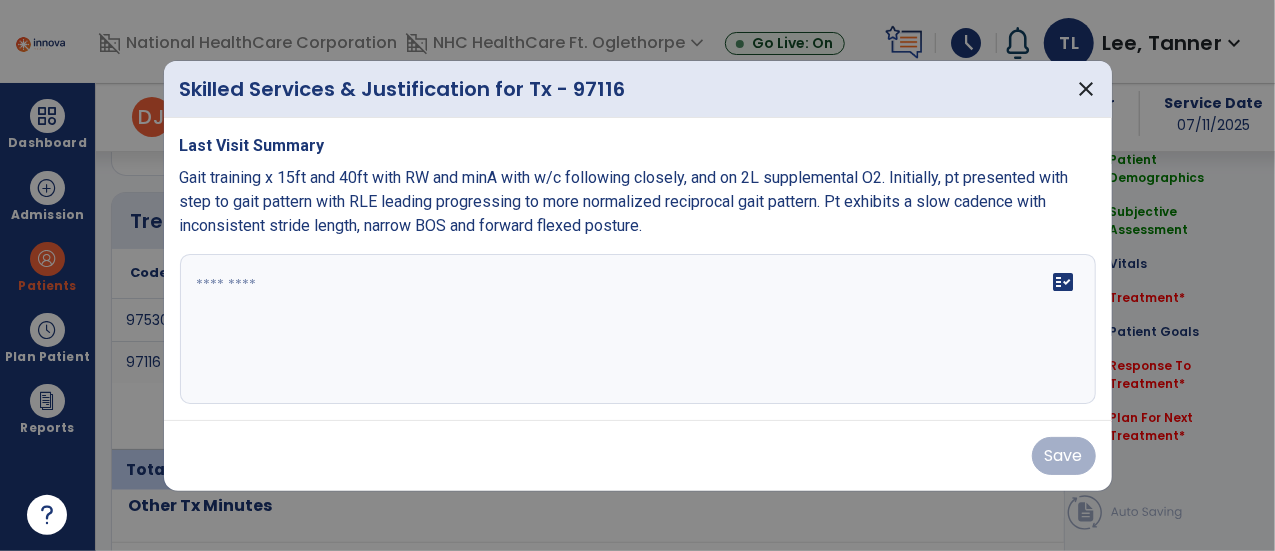 scroll, scrollTop: 1257, scrollLeft: 0, axis: vertical 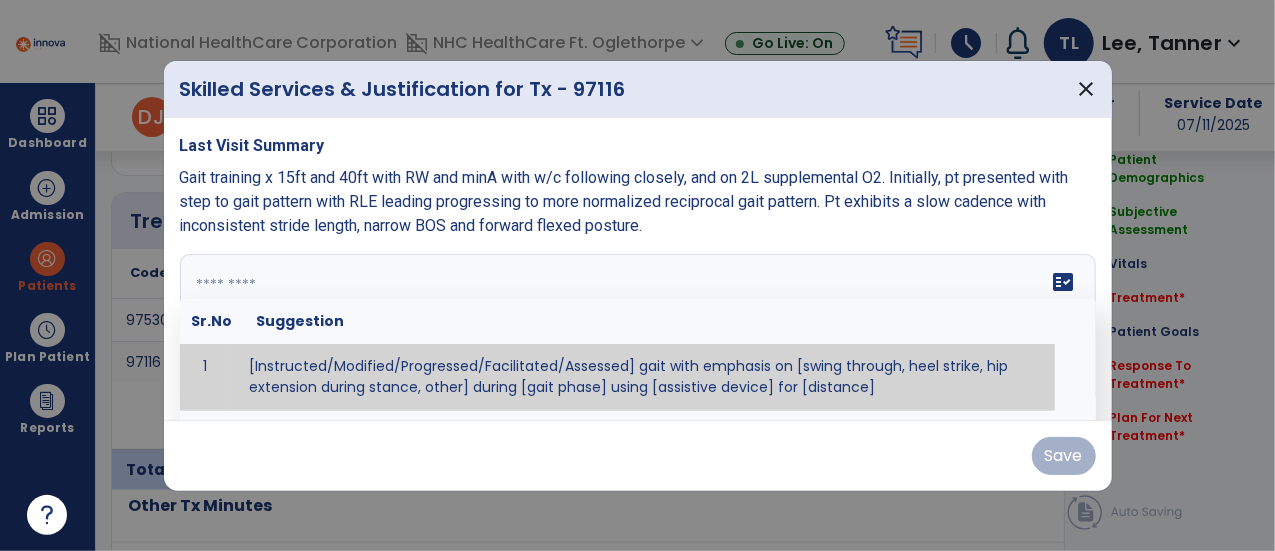 click on "fact_check  Sr.No Suggestion 1 [Instructed/Modified/Progressed/Facilitated/Assessed] gait with emphasis on [swing through, heel strike, hip extension during stance, other] during [gait phase] using [assistive device] for [distance] 2 [Instructed/Modified/Progressed/Facilitated/Assessed] use of [assistive device] and [NWB, PWB, step-to gait pattern, step through gait pattern] 3 [Instructed/Modified/Progressed/Facilitated/Assessed] patient's ability to [ascend/descend # of steps, perform directional changes, walk on even/uneven surfaces, pick-up objects off floor, velocity changes, other] using [assistive device]. 4 [Instructed/Modified/Progressed/Facilitated/Assessed] pre-gait activities including [identify exercise] in order to prepare for gait training. 5" at bounding box center (638, 329) 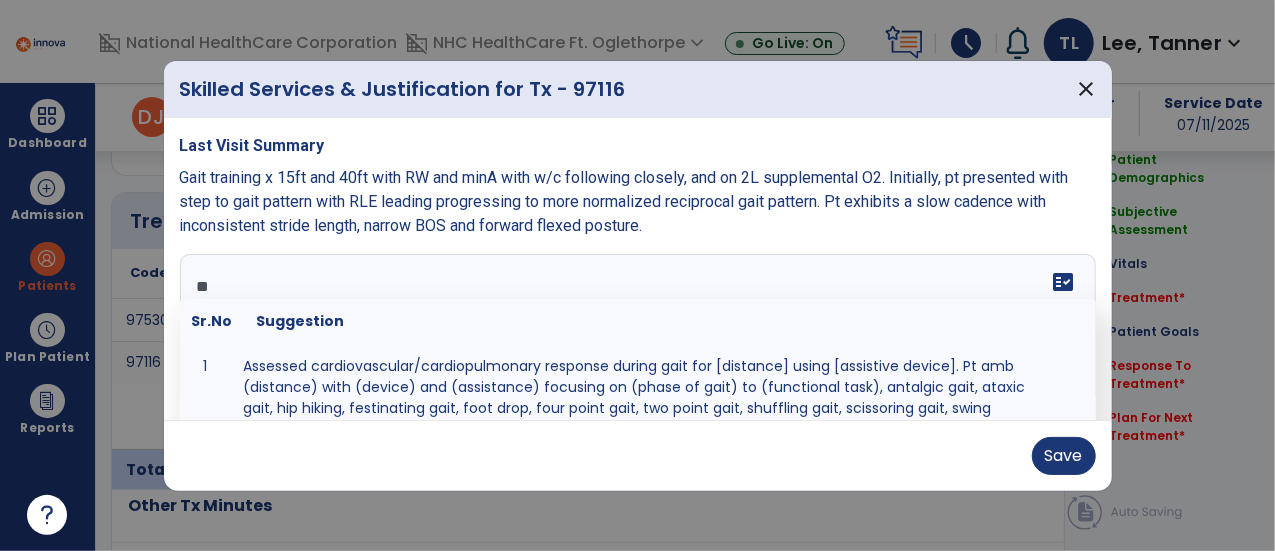 type on "*" 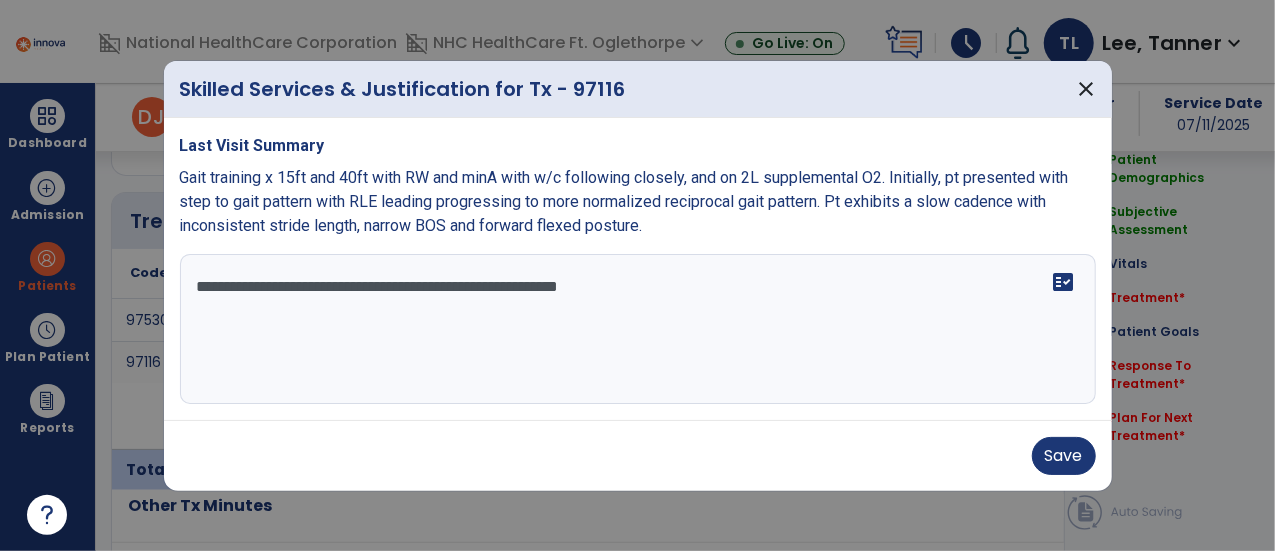 click on "**********" at bounding box center (638, 329) 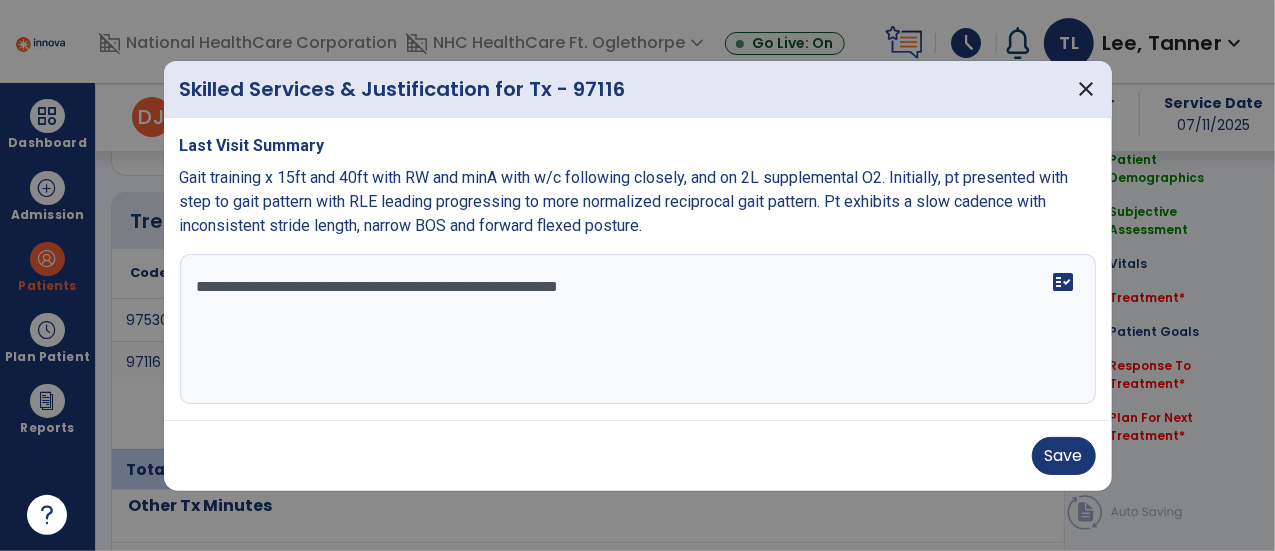 drag, startPoint x: 680, startPoint y: 295, endPoint x: 574, endPoint y: 287, distance: 106.30146 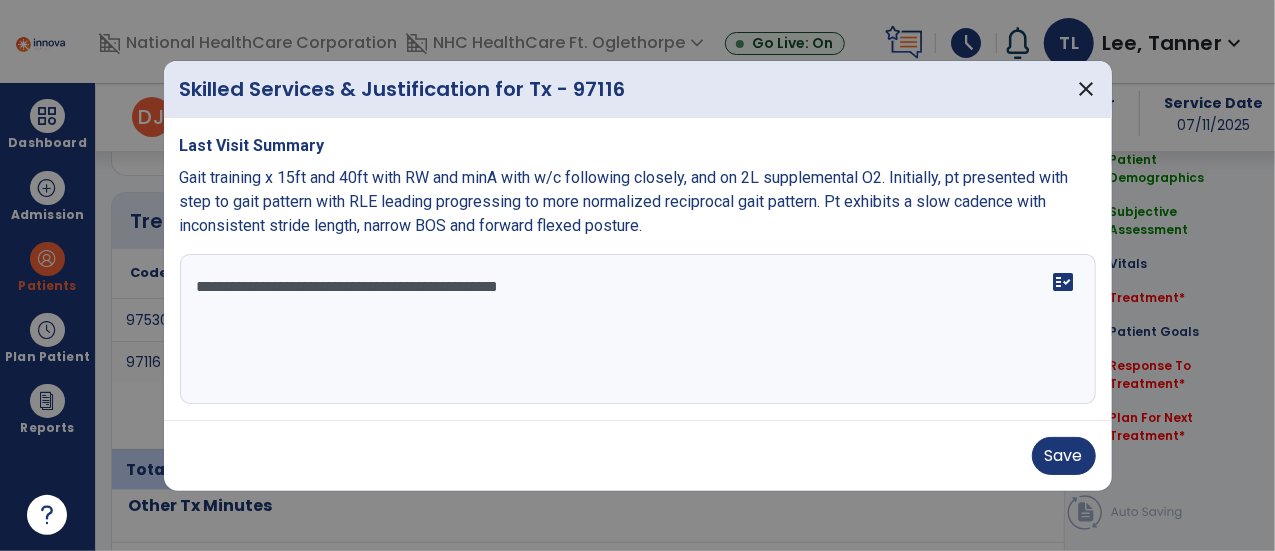 click on "**********" at bounding box center [638, 329] 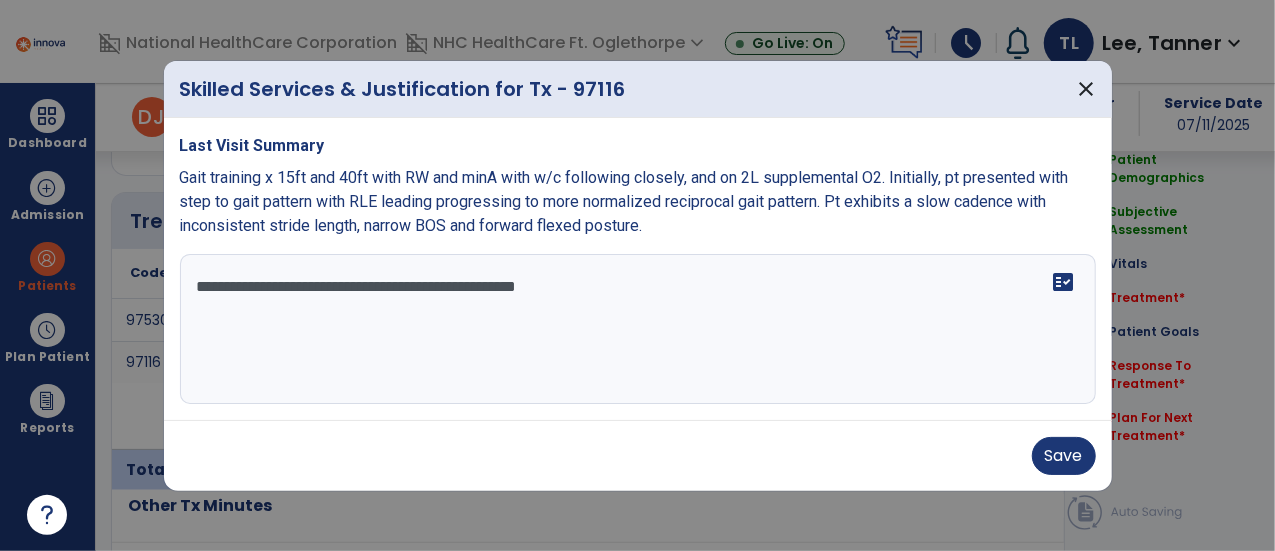 click on "**********" at bounding box center [638, 329] 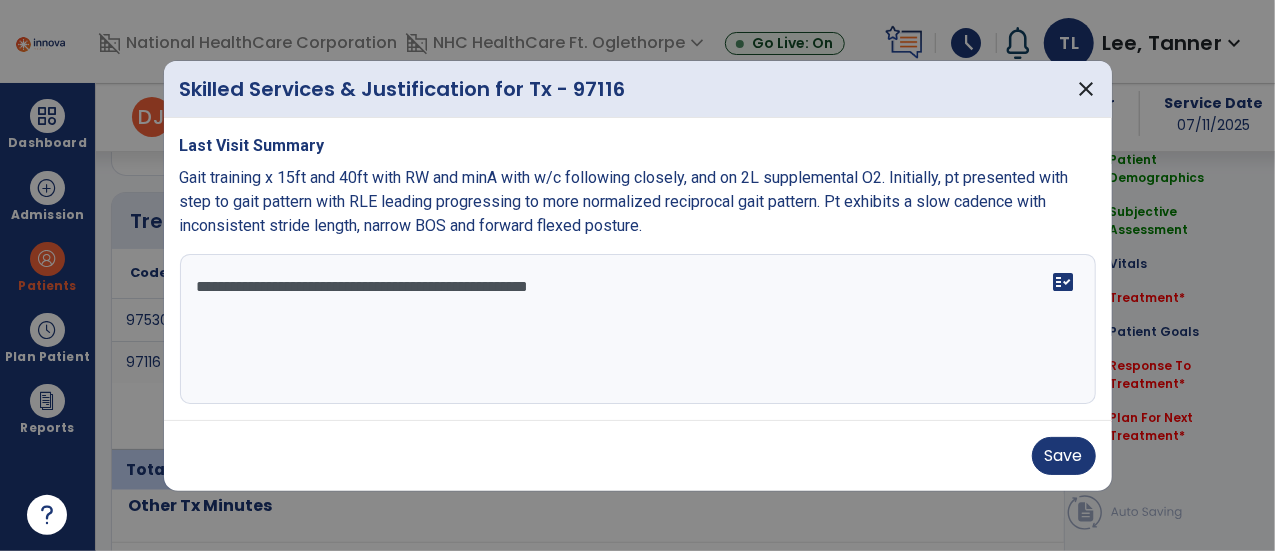 click on "**********" at bounding box center [638, 329] 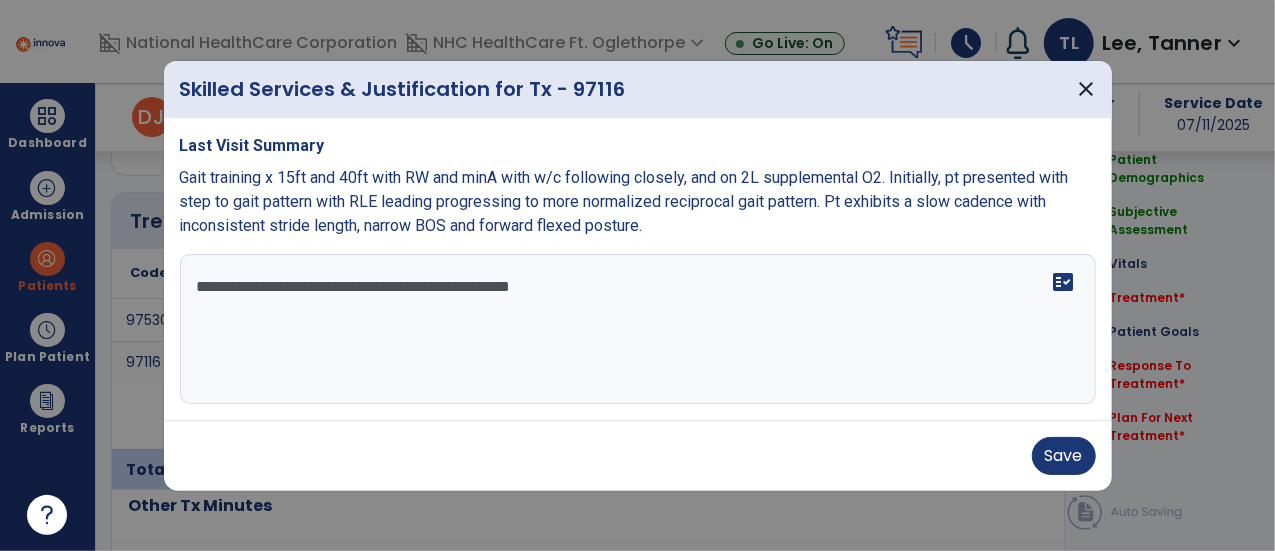 click on "**********" at bounding box center [638, 329] 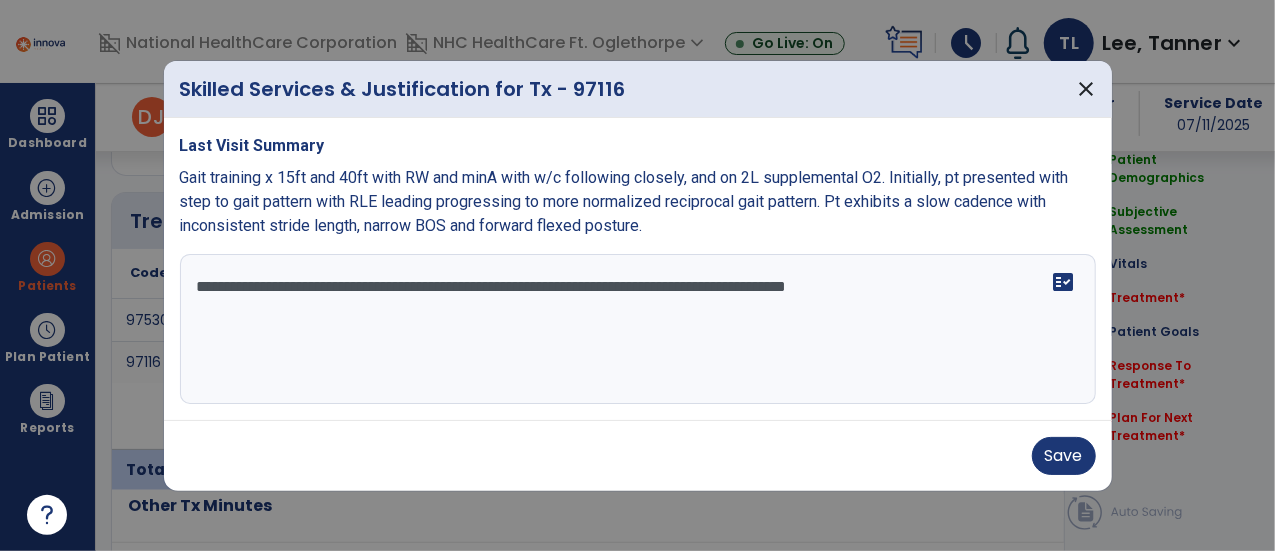 click on "**********" at bounding box center [638, 329] 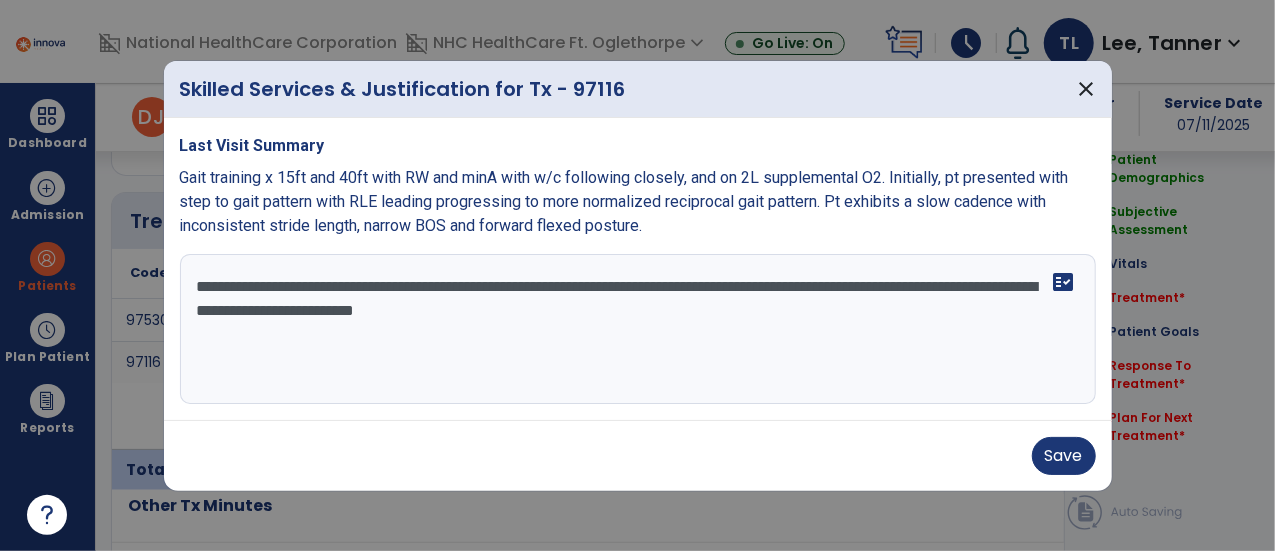 click on "**********" at bounding box center [638, 329] 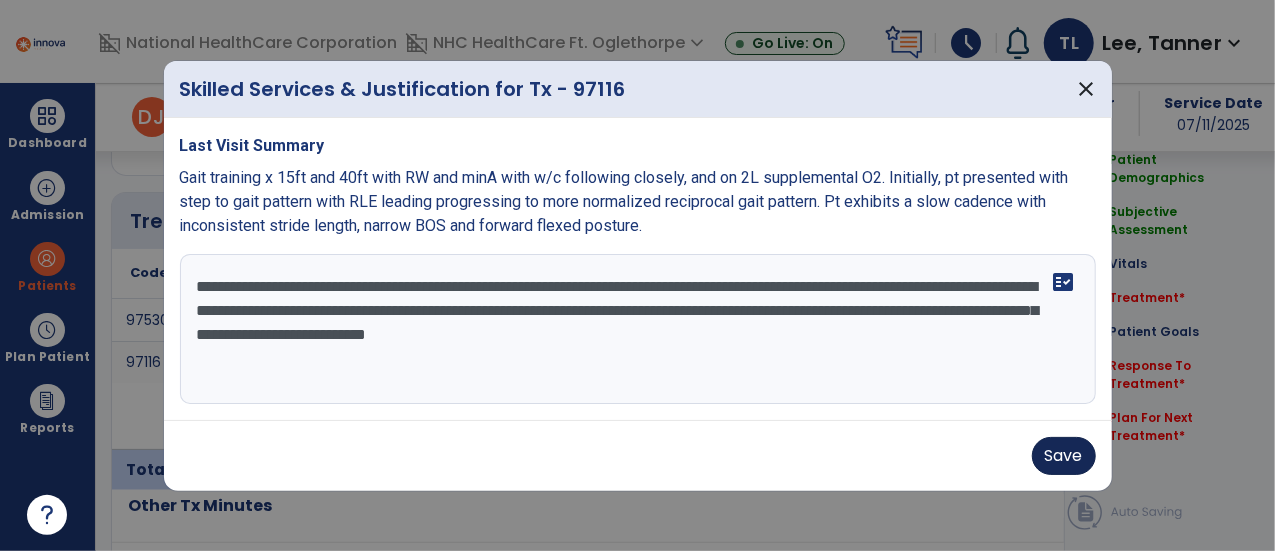 type on "**********" 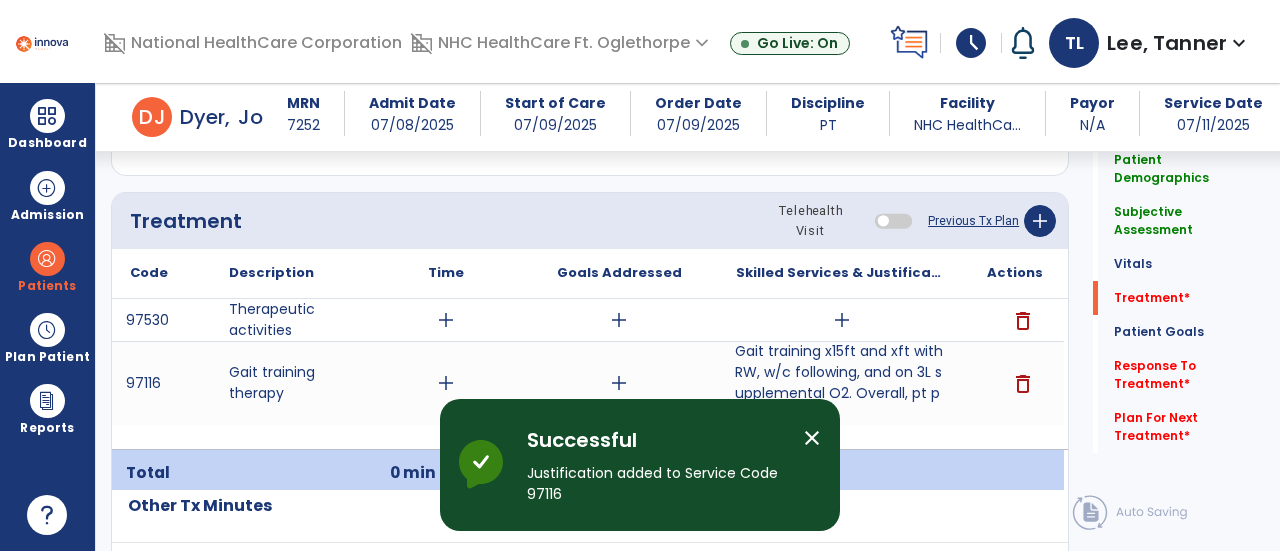 click on "add" at bounding box center [842, 320] 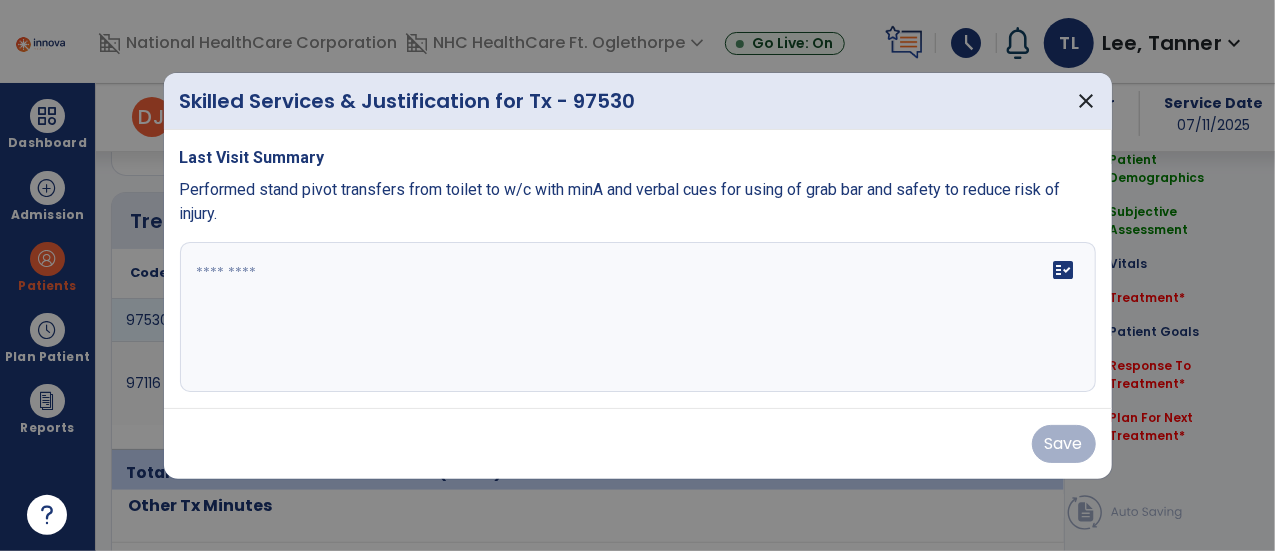 scroll, scrollTop: 1257, scrollLeft: 0, axis: vertical 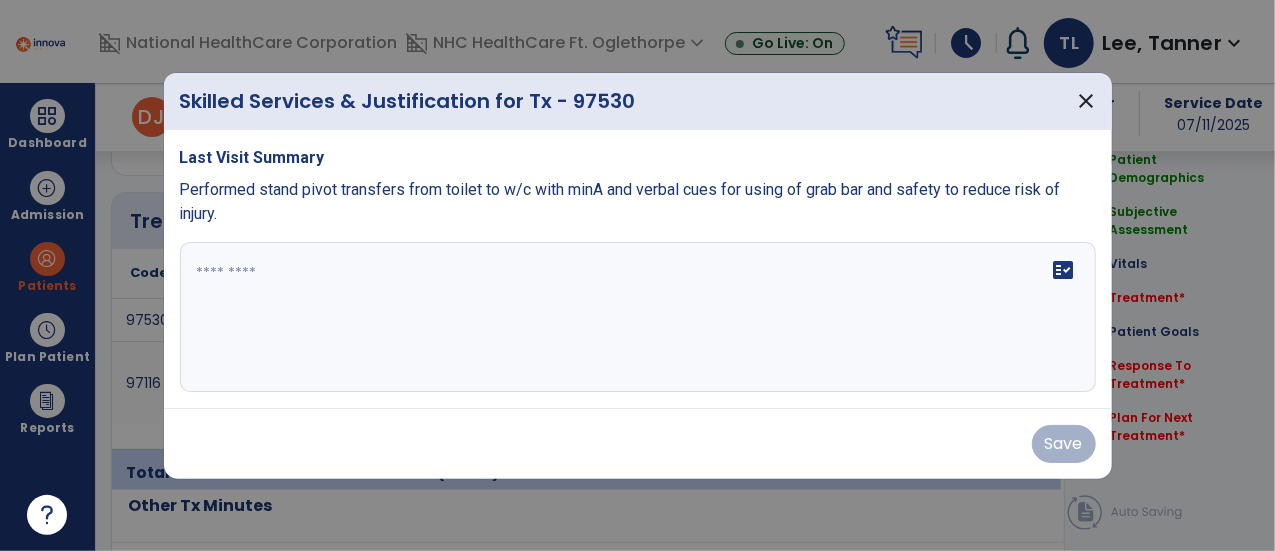 click on "fact_check" at bounding box center (638, 317) 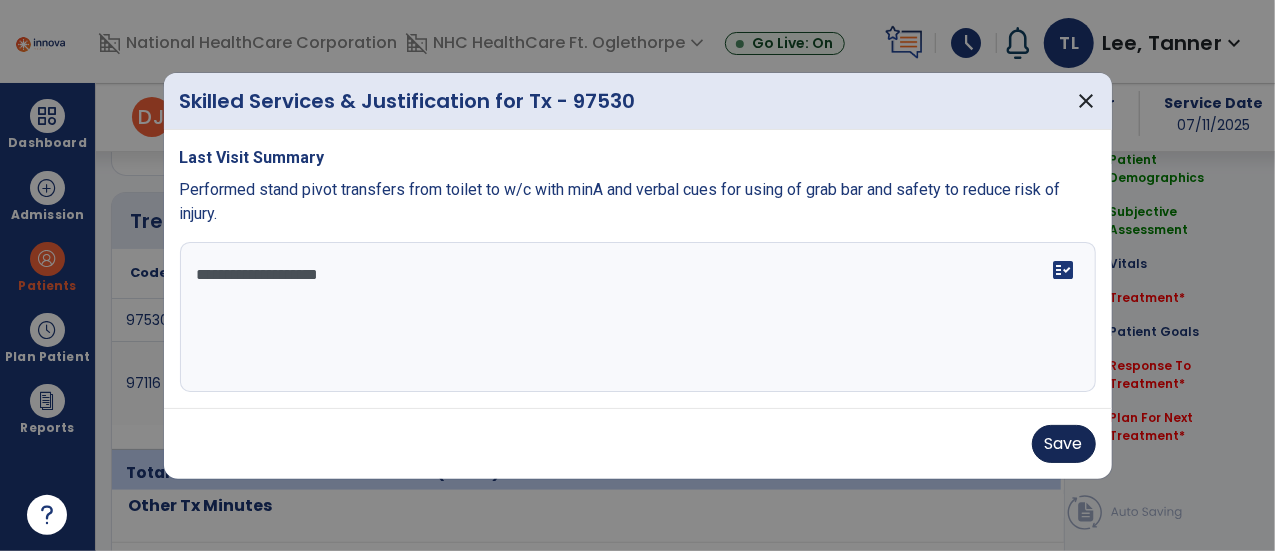 type on "**********" 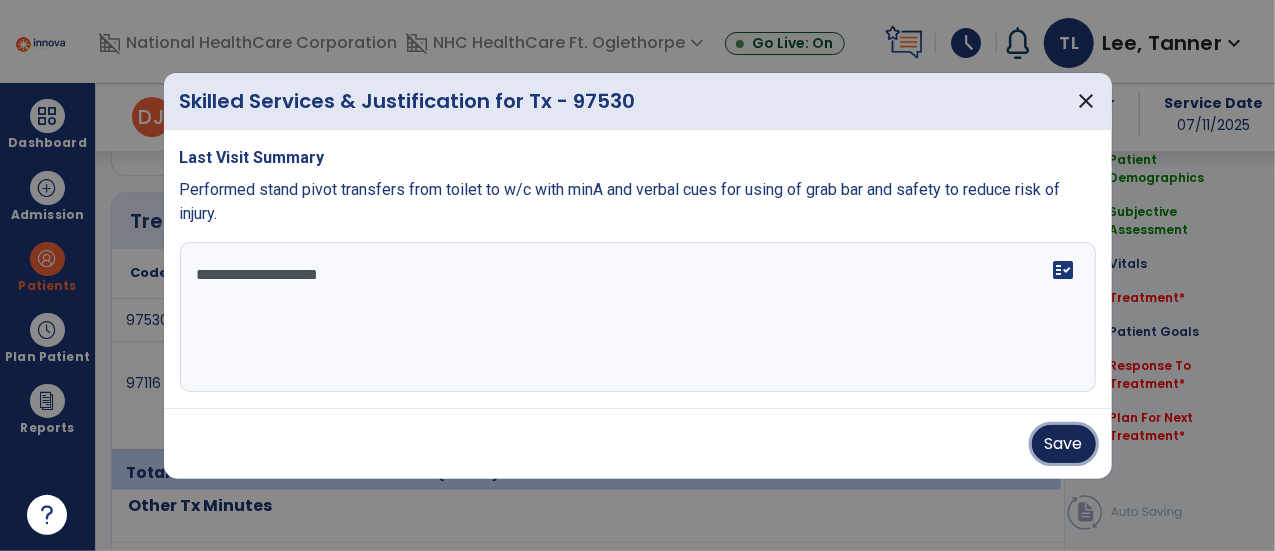 click on "Save" at bounding box center [1064, 444] 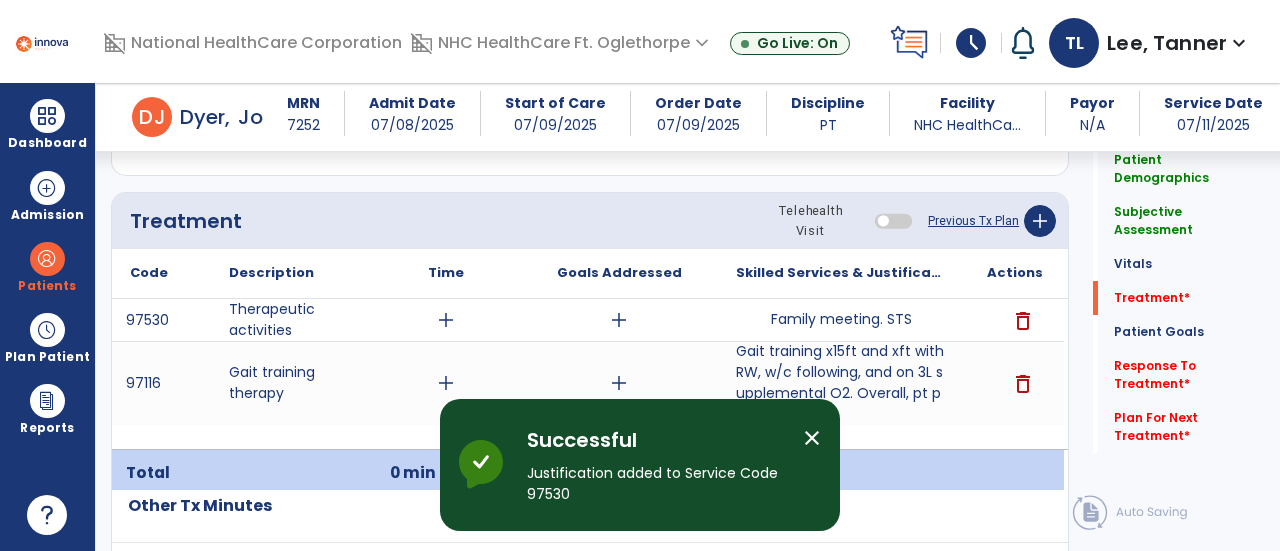 click on "Family meeting. STS" at bounding box center (841, 320) 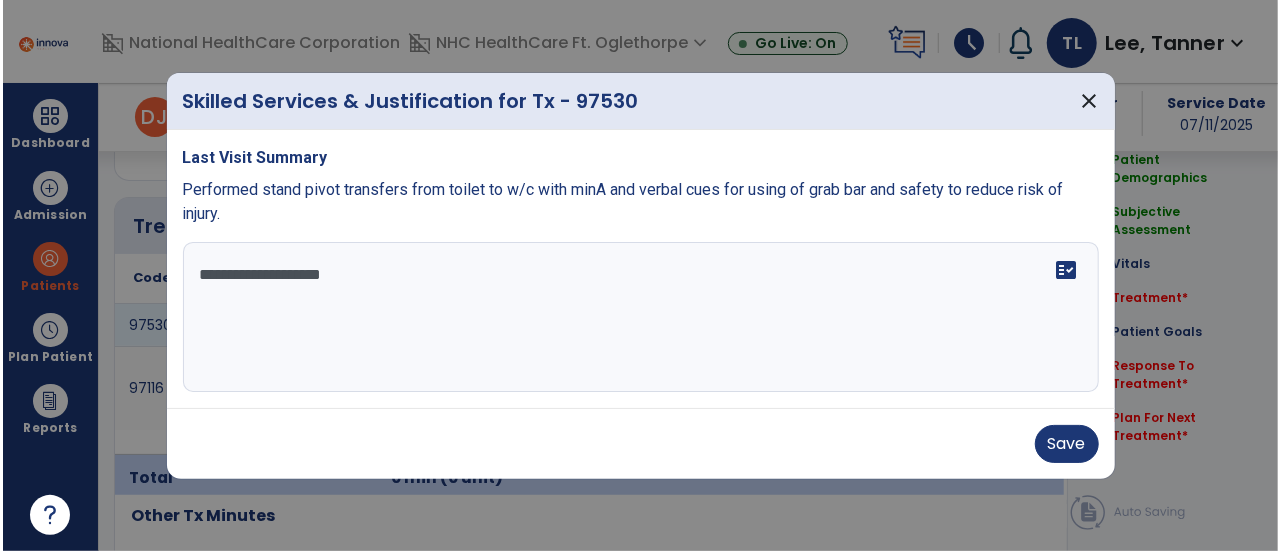 scroll, scrollTop: 1257, scrollLeft: 0, axis: vertical 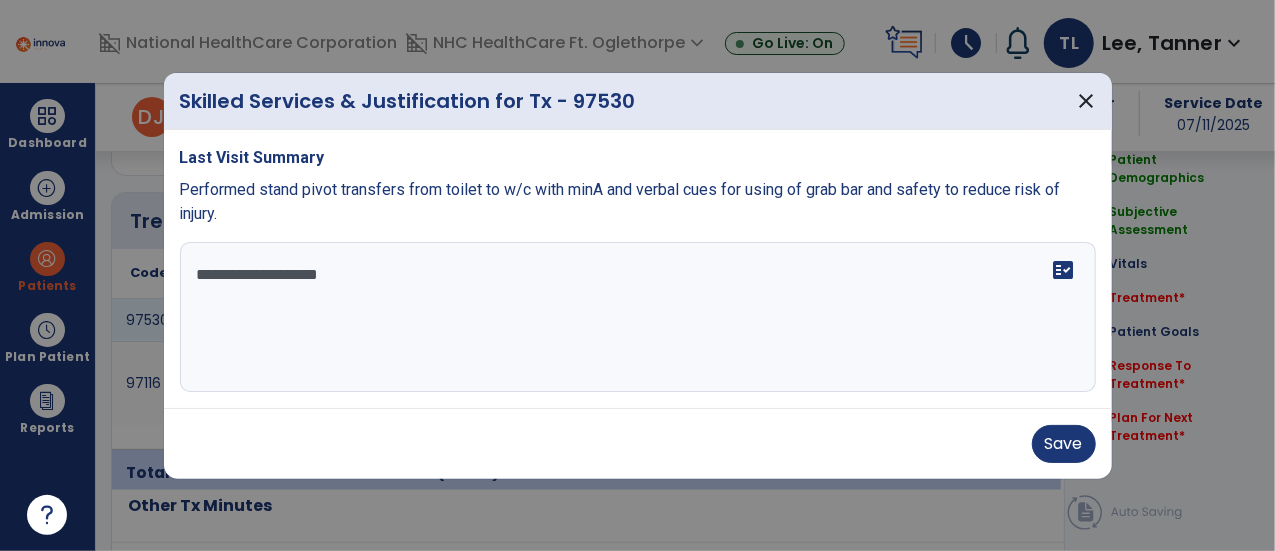 click on "**********" at bounding box center (638, 317) 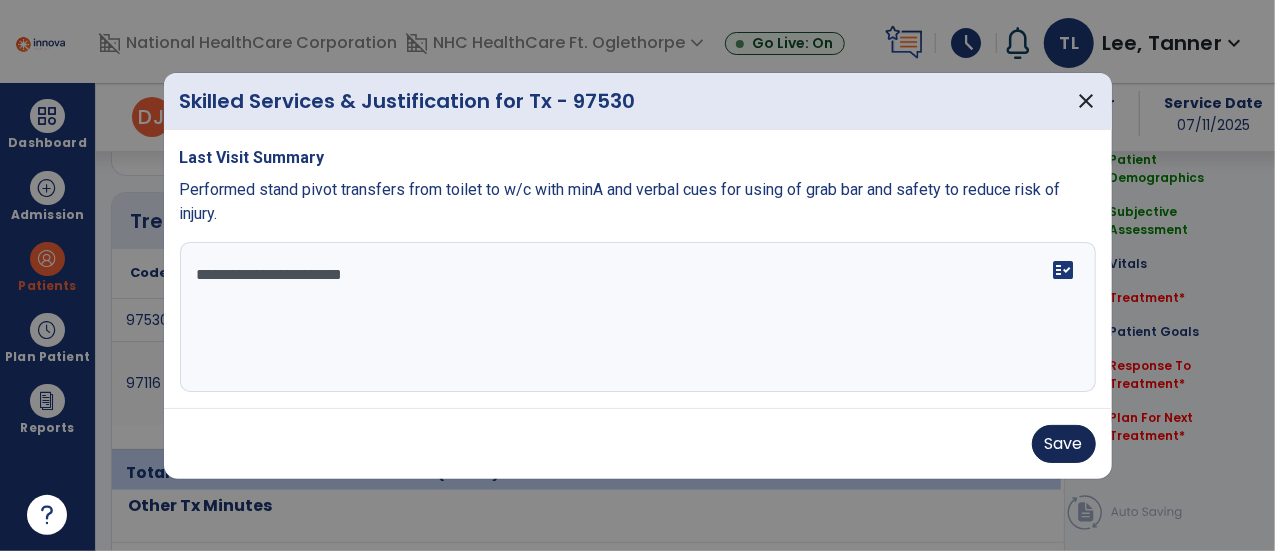 type on "**********" 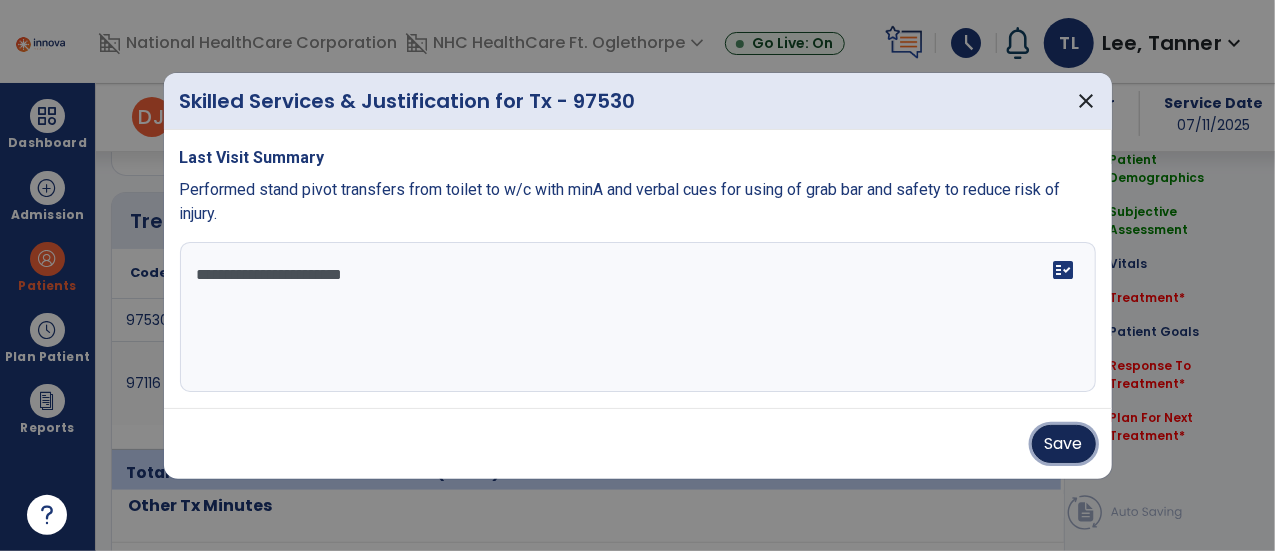 click on "Save" at bounding box center [1064, 444] 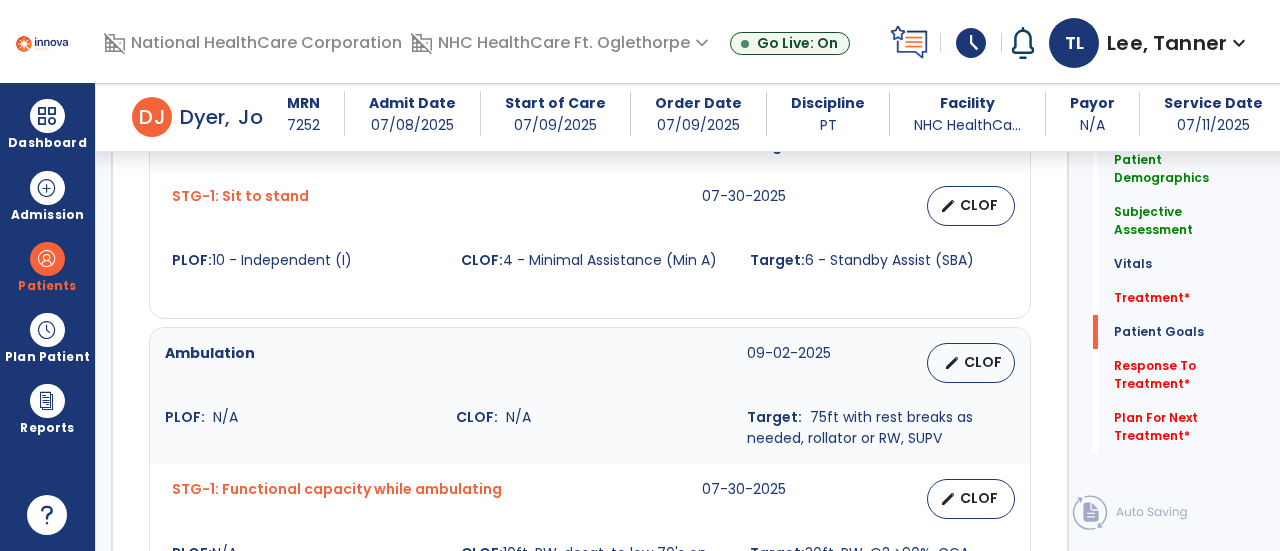 scroll, scrollTop: 1946, scrollLeft: 0, axis: vertical 